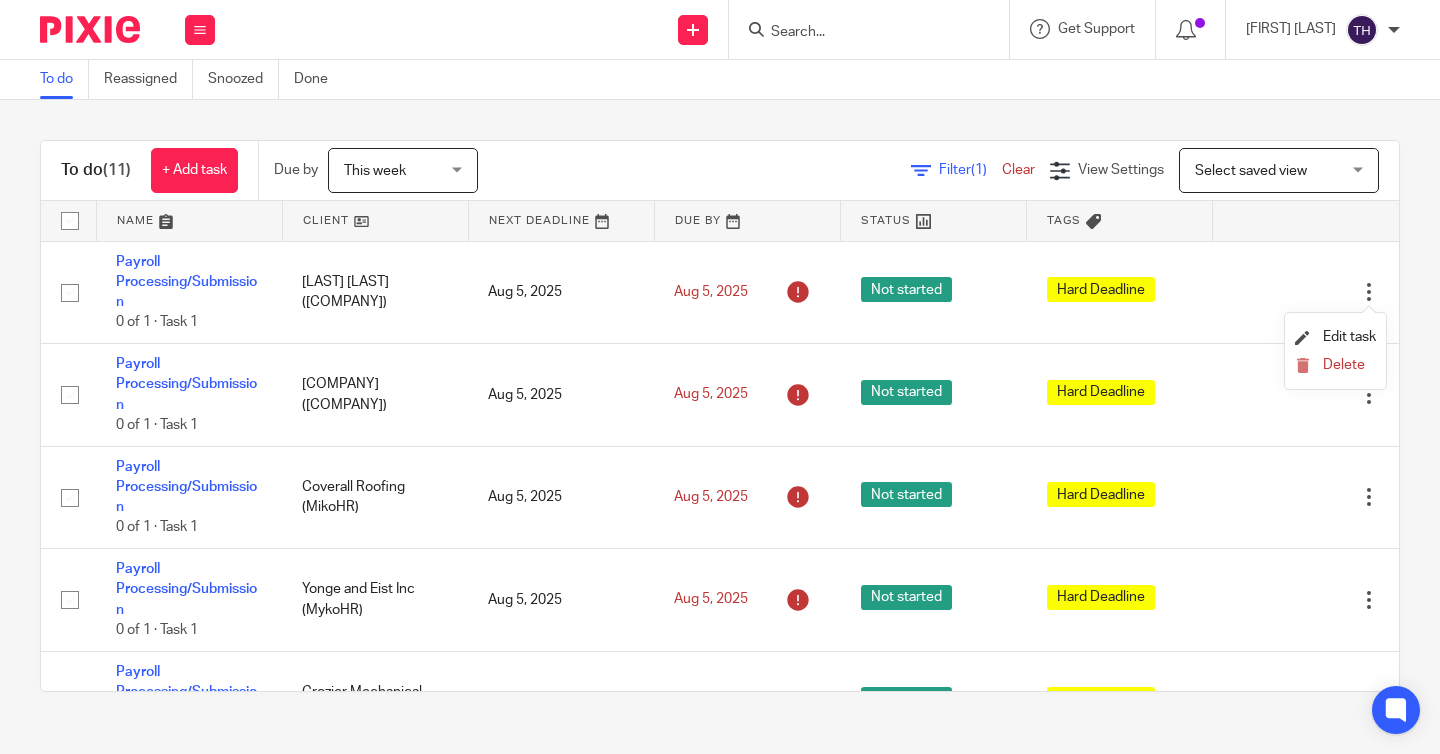 scroll, scrollTop: 0, scrollLeft: 0, axis: both 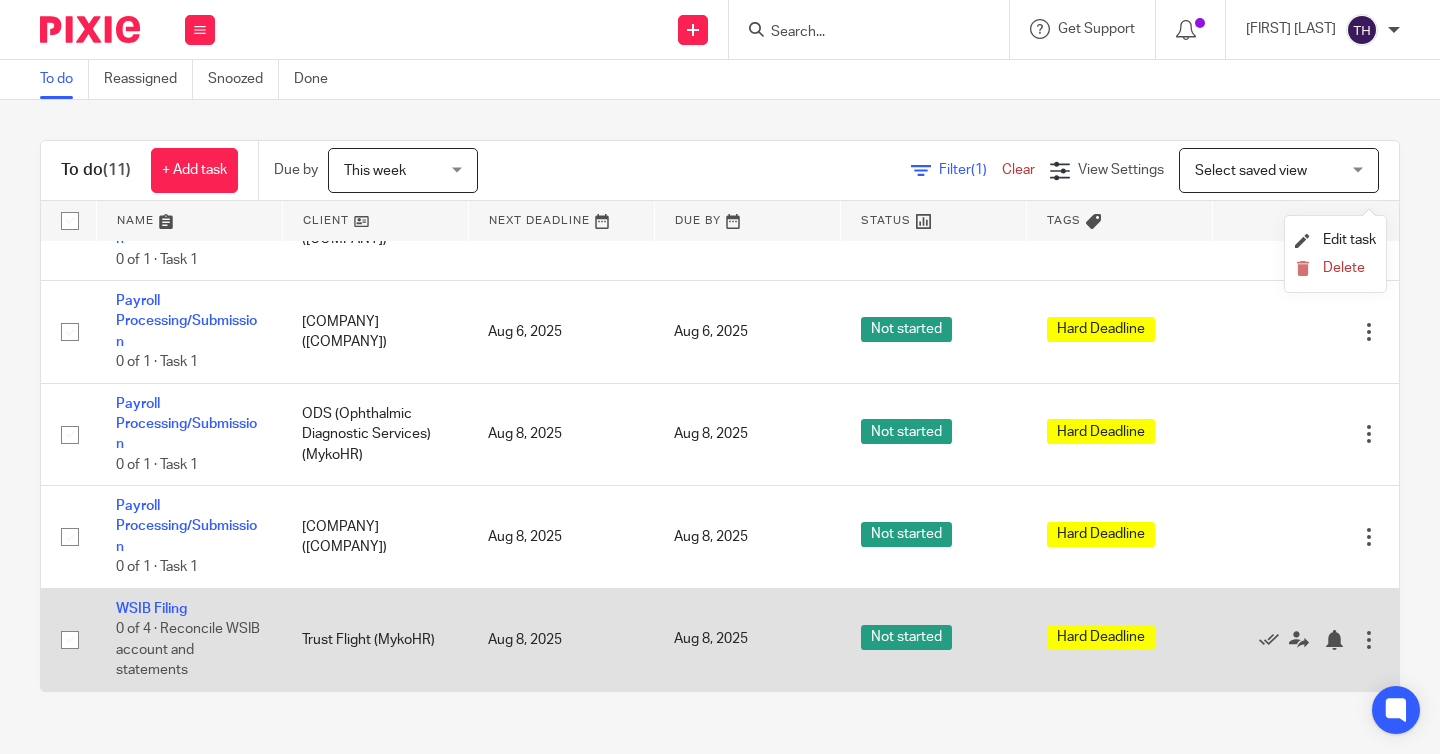 click at bounding box center (1369, 640) 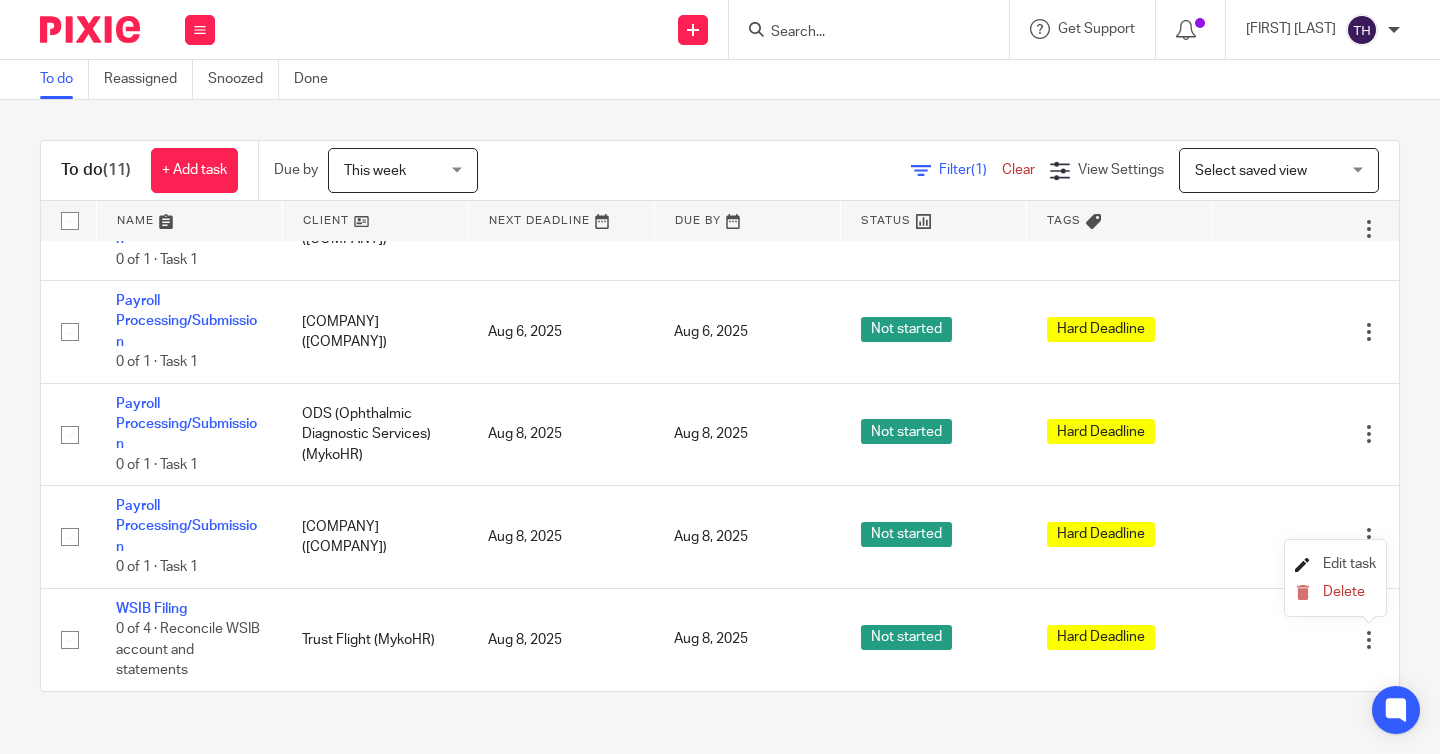 click on "Edit task" at bounding box center (1335, 564) 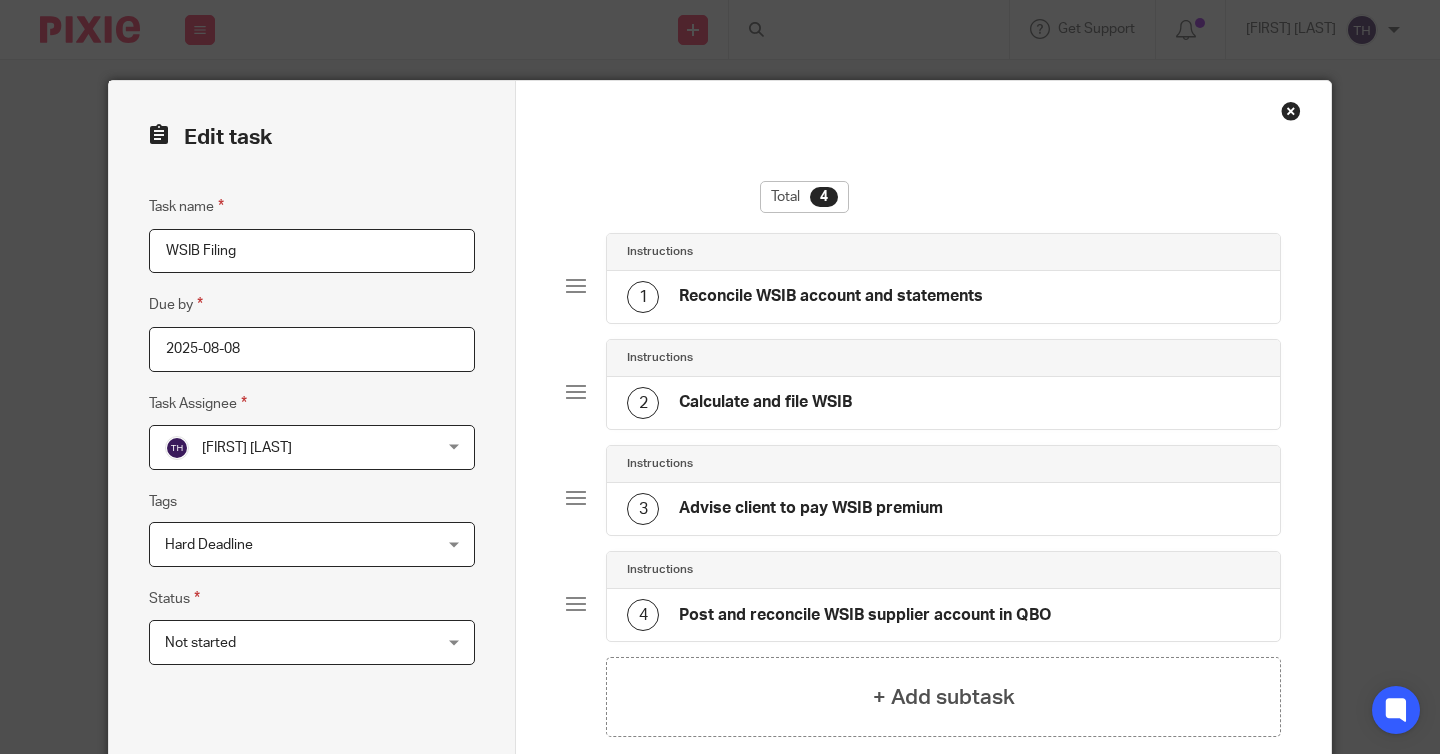 scroll, scrollTop: 0, scrollLeft: 0, axis: both 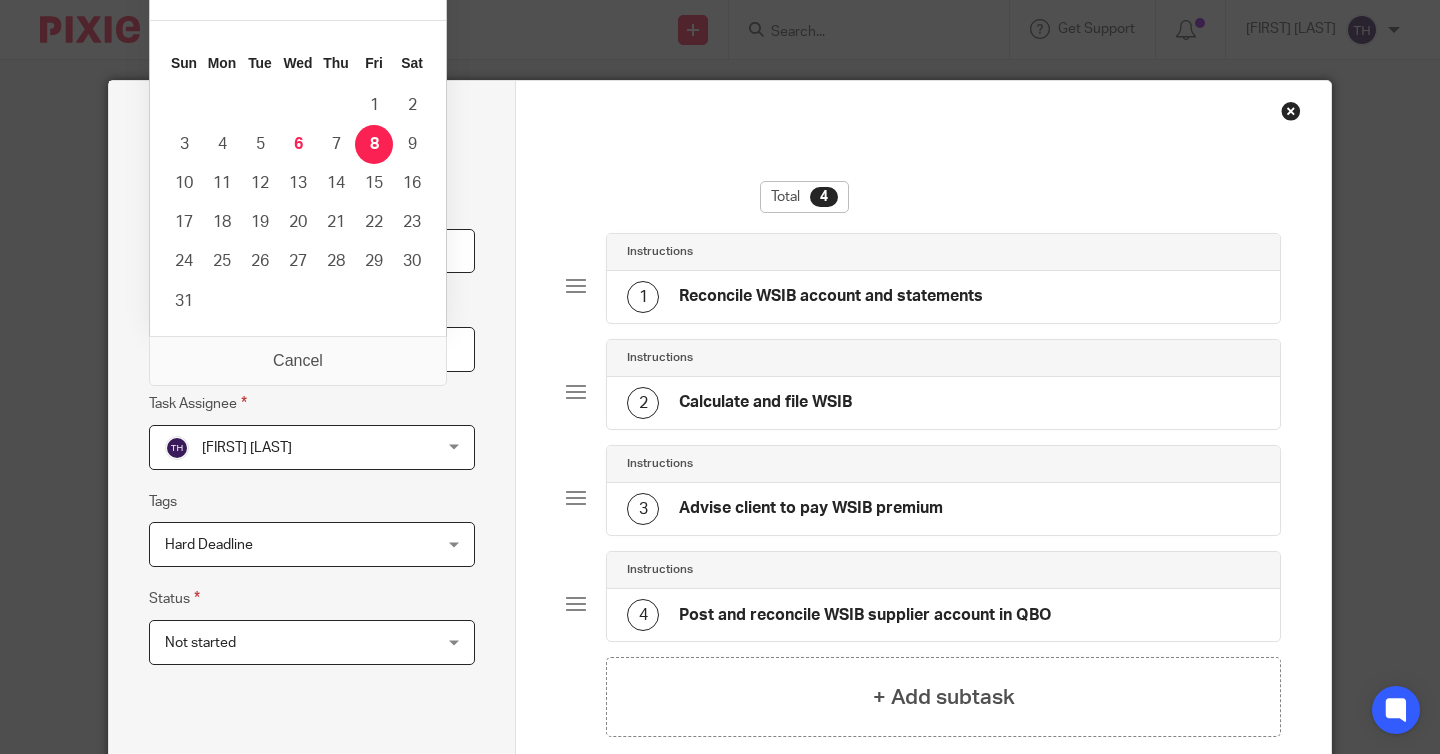 click on "2025-08-08" at bounding box center [312, 349] 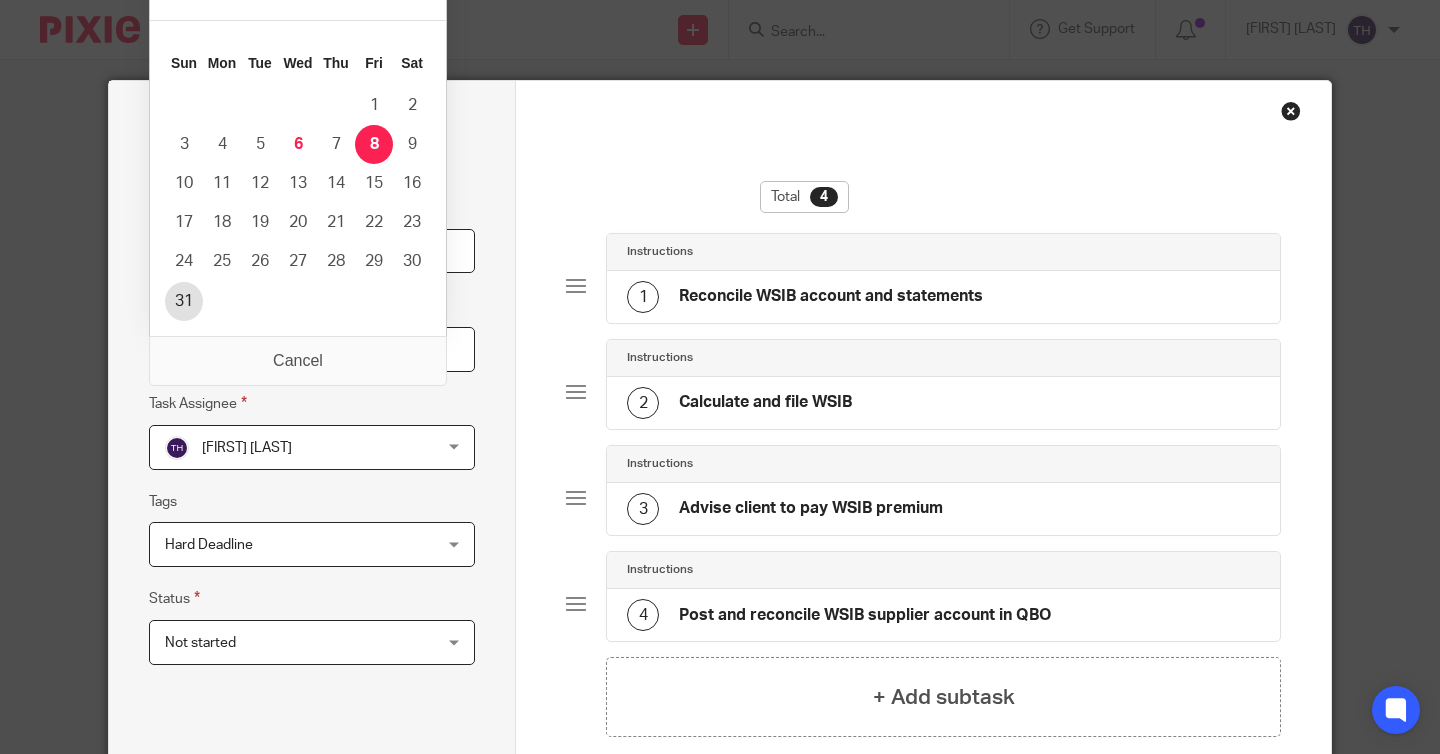 type on "2025-08-31" 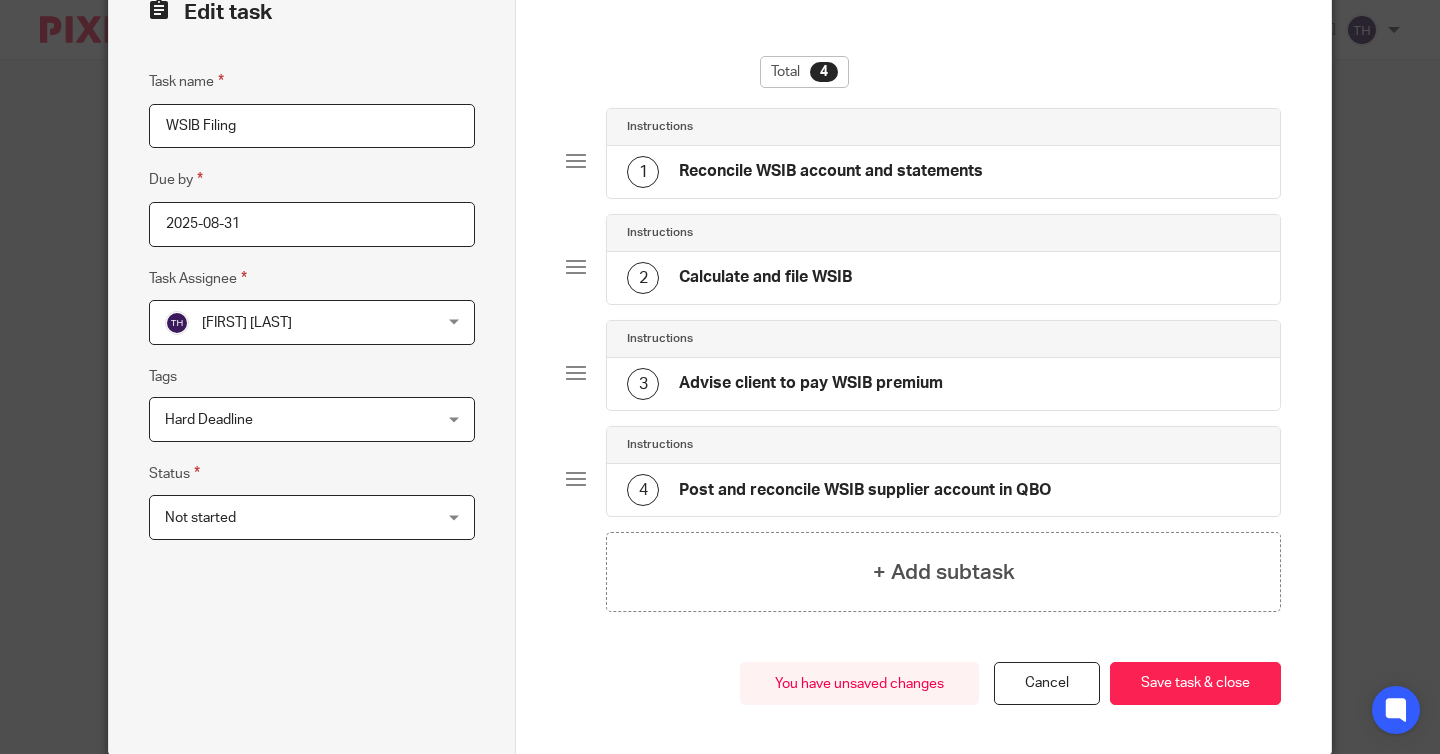 scroll, scrollTop: 207, scrollLeft: 0, axis: vertical 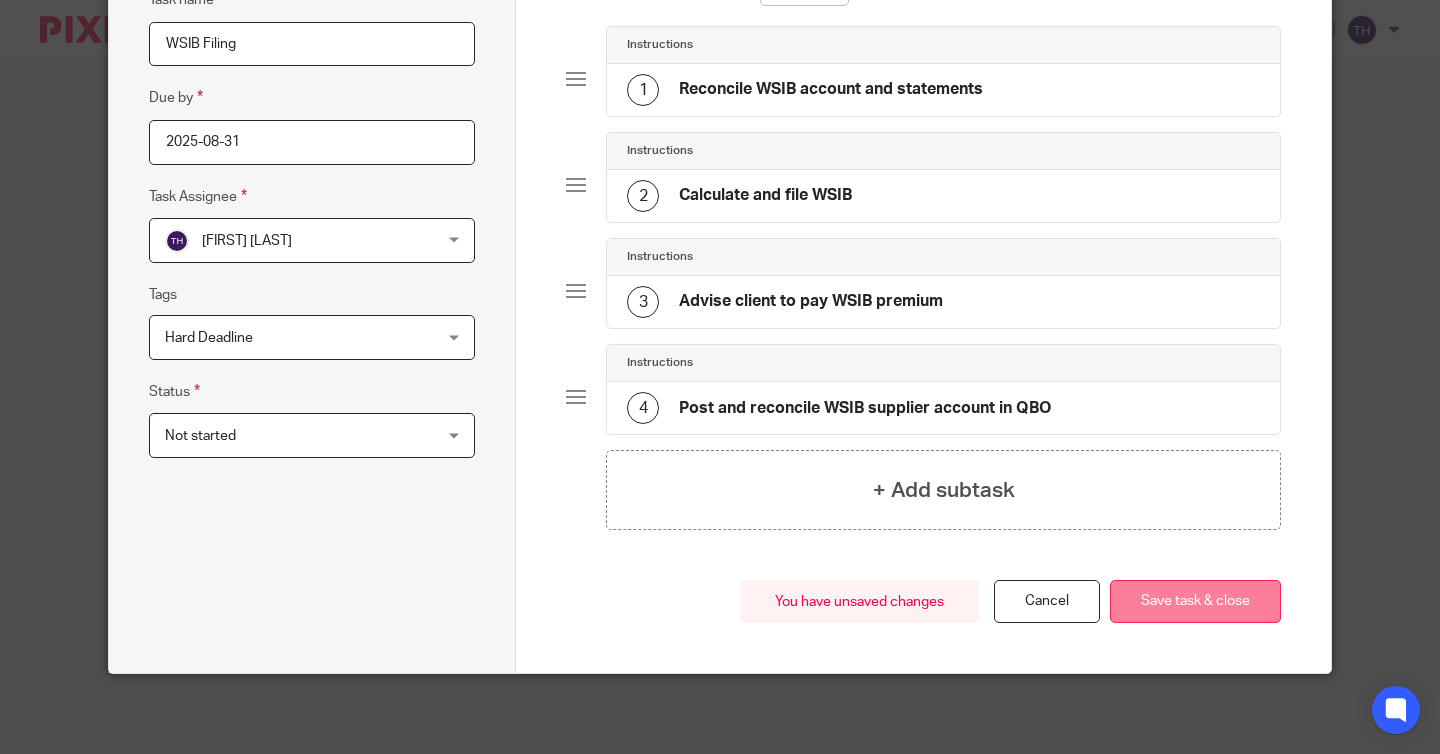 click on "Save task & close" at bounding box center (1195, 601) 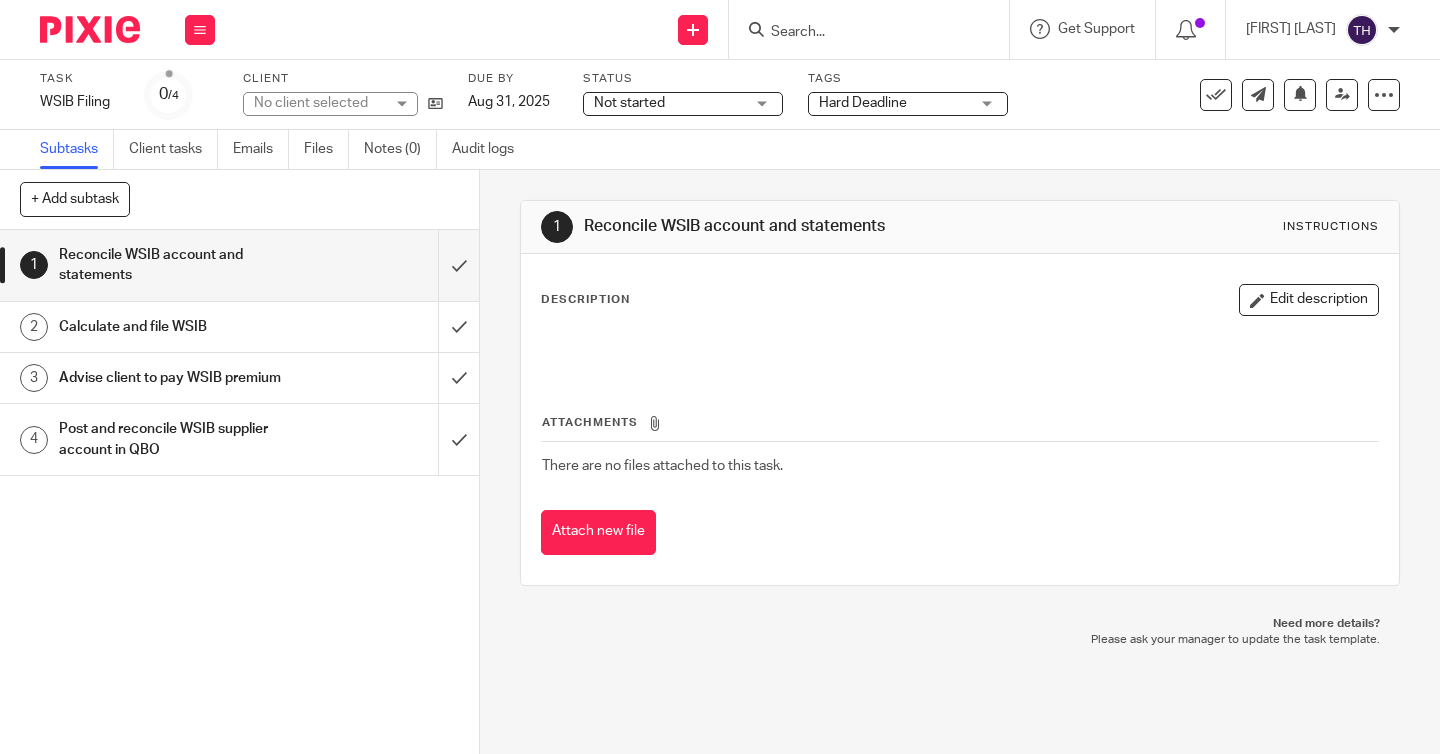scroll, scrollTop: 0, scrollLeft: 0, axis: both 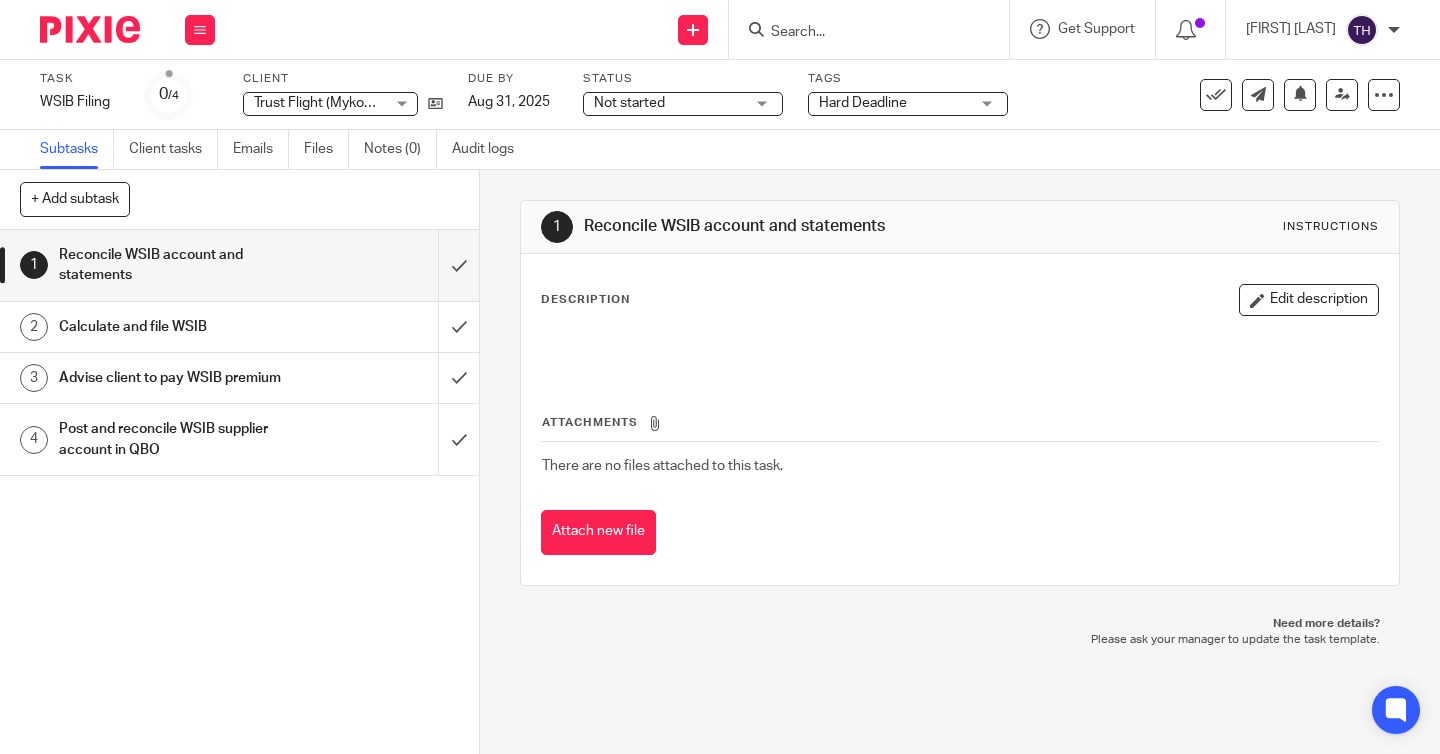 click at bounding box center (90, 29) 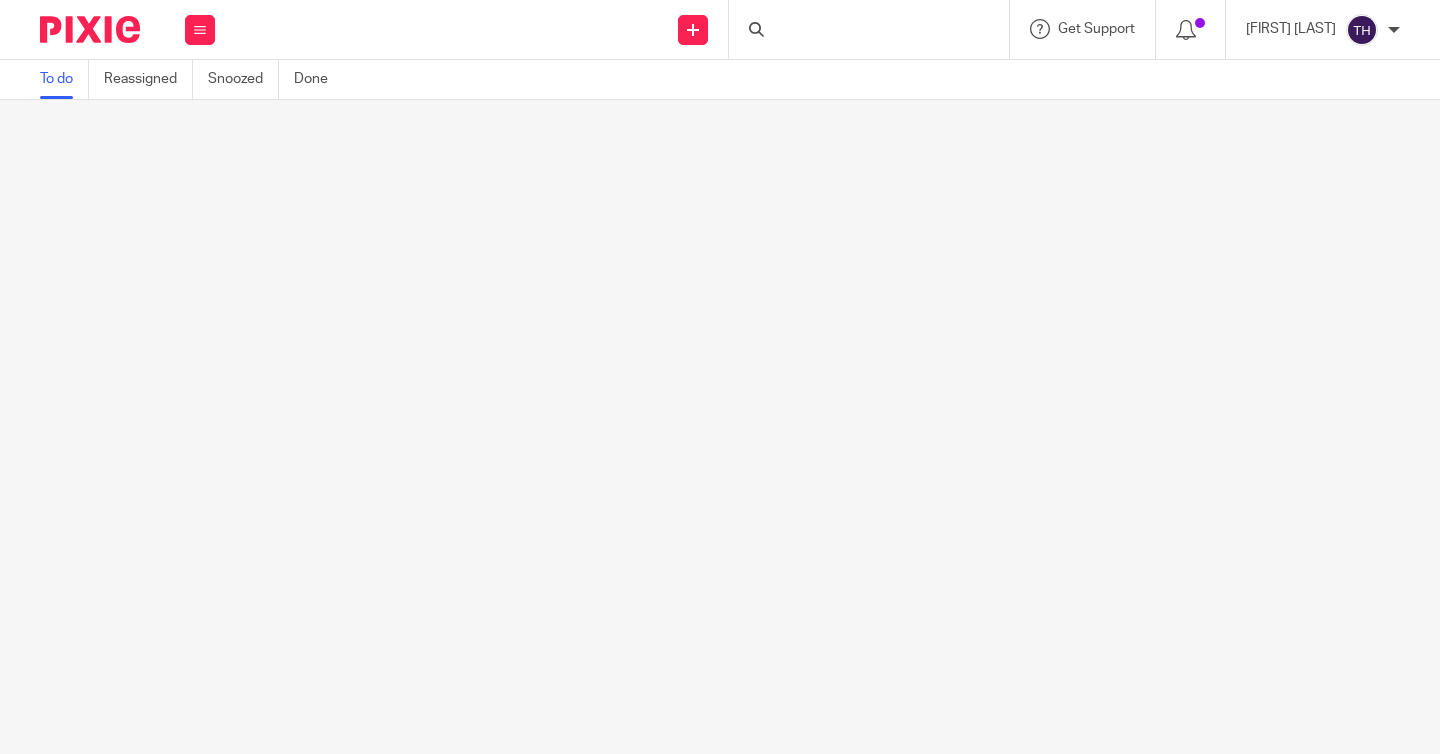 scroll, scrollTop: 0, scrollLeft: 0, axis: both 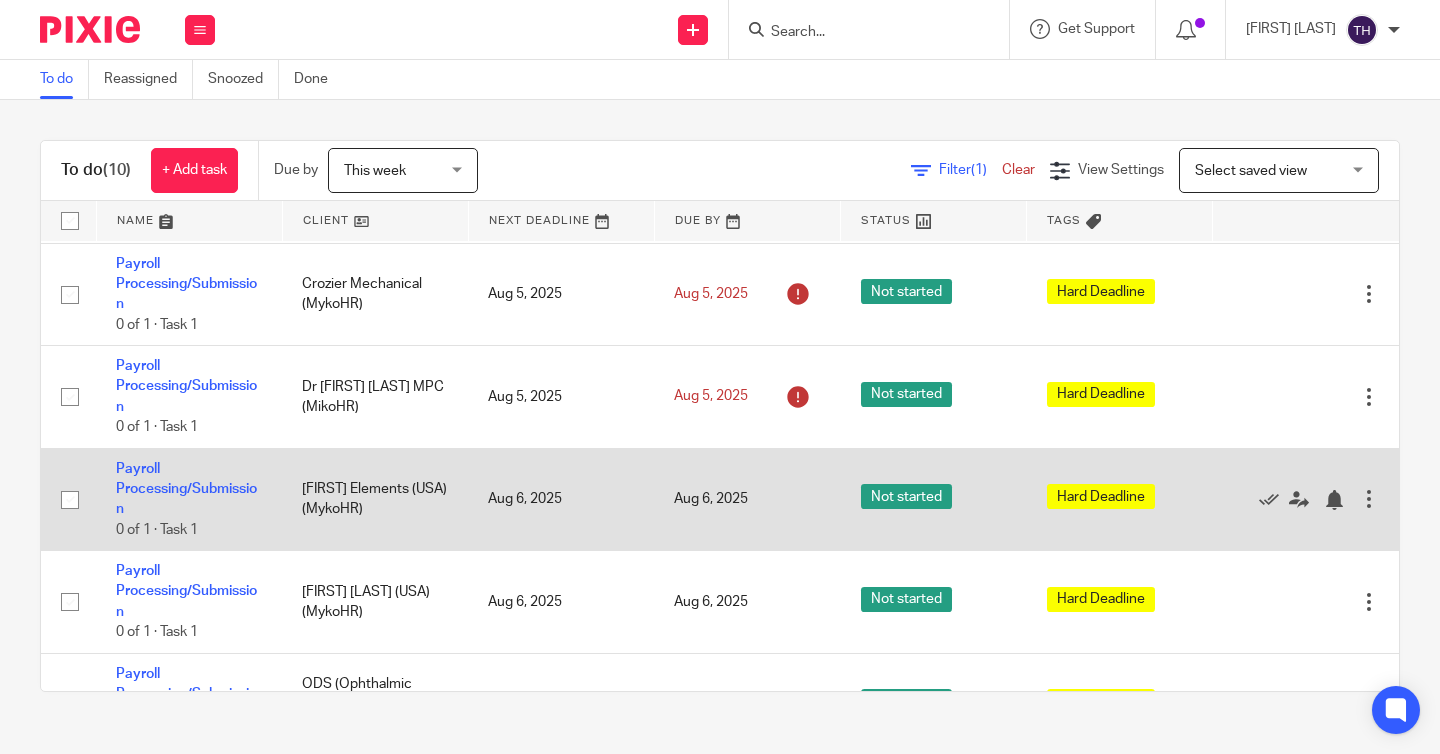 click at bounding box center [1369, 499] 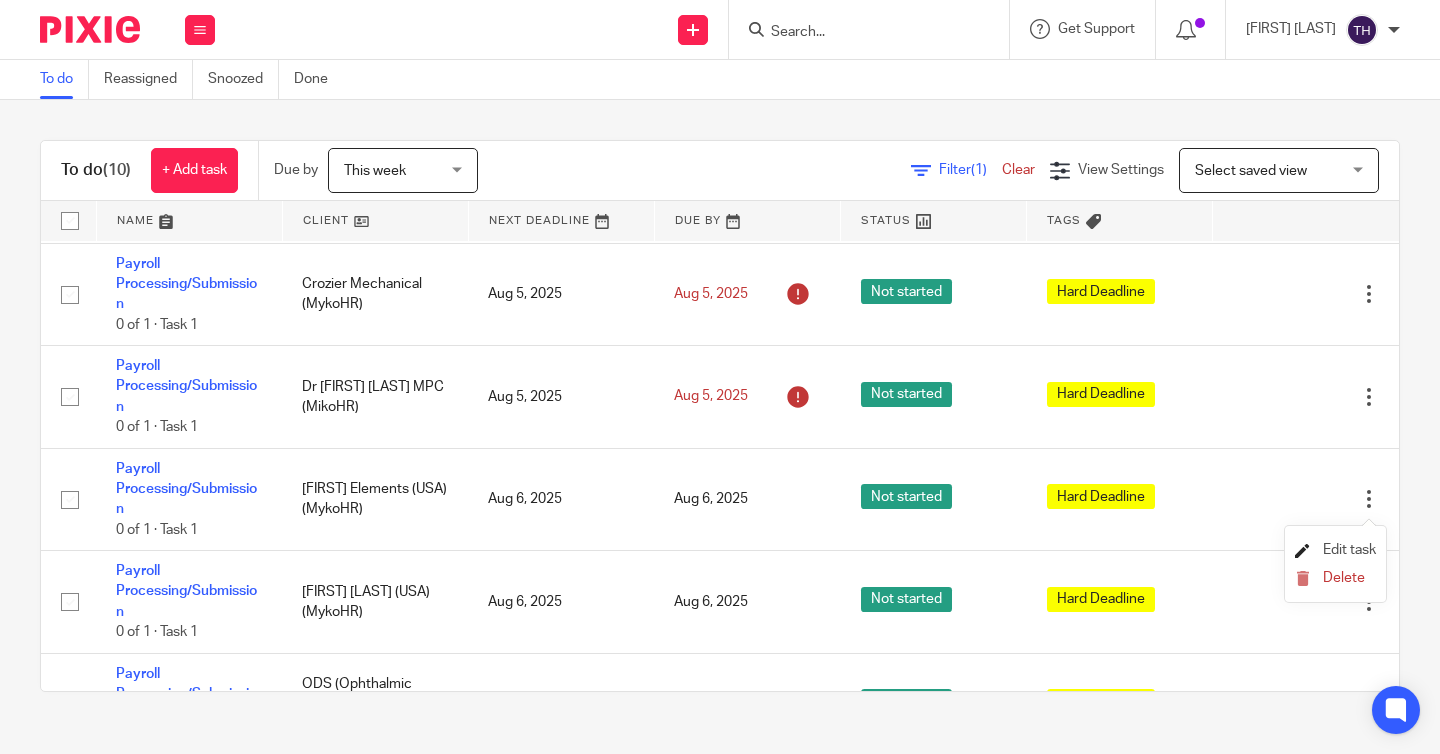 click on "Edit task" at bounding box center (1335, 550) 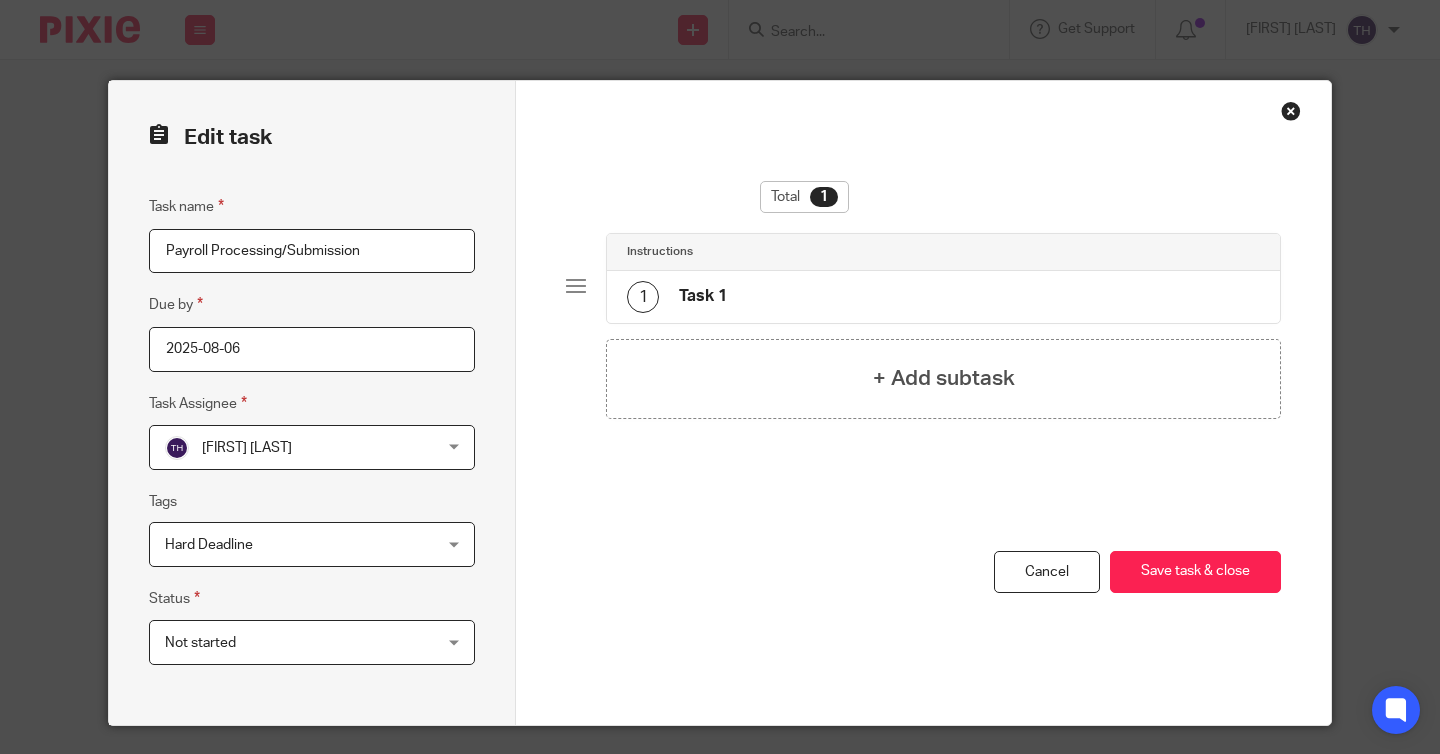 scroll, scrollTop: 0, scrollLeft: 0, axis: both 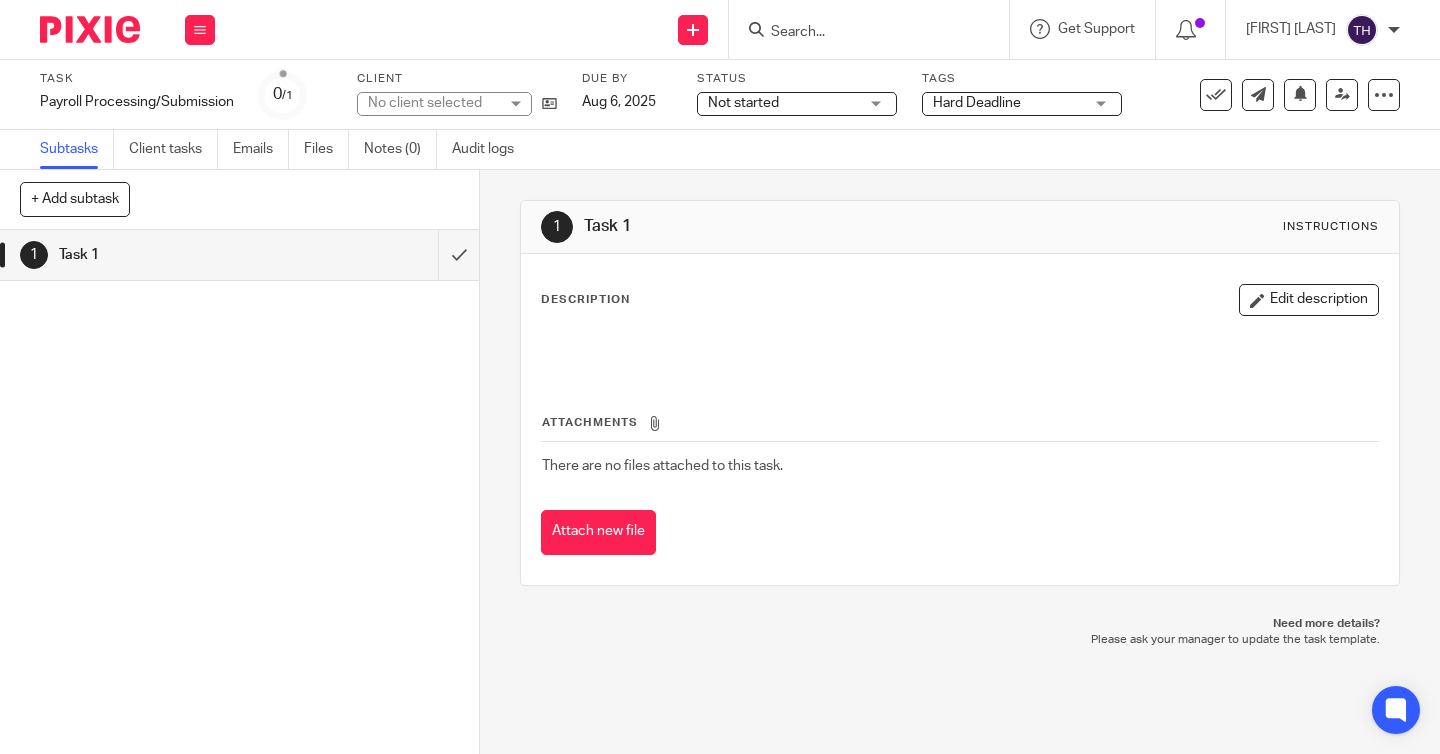 click at bounding box center [90, 29] 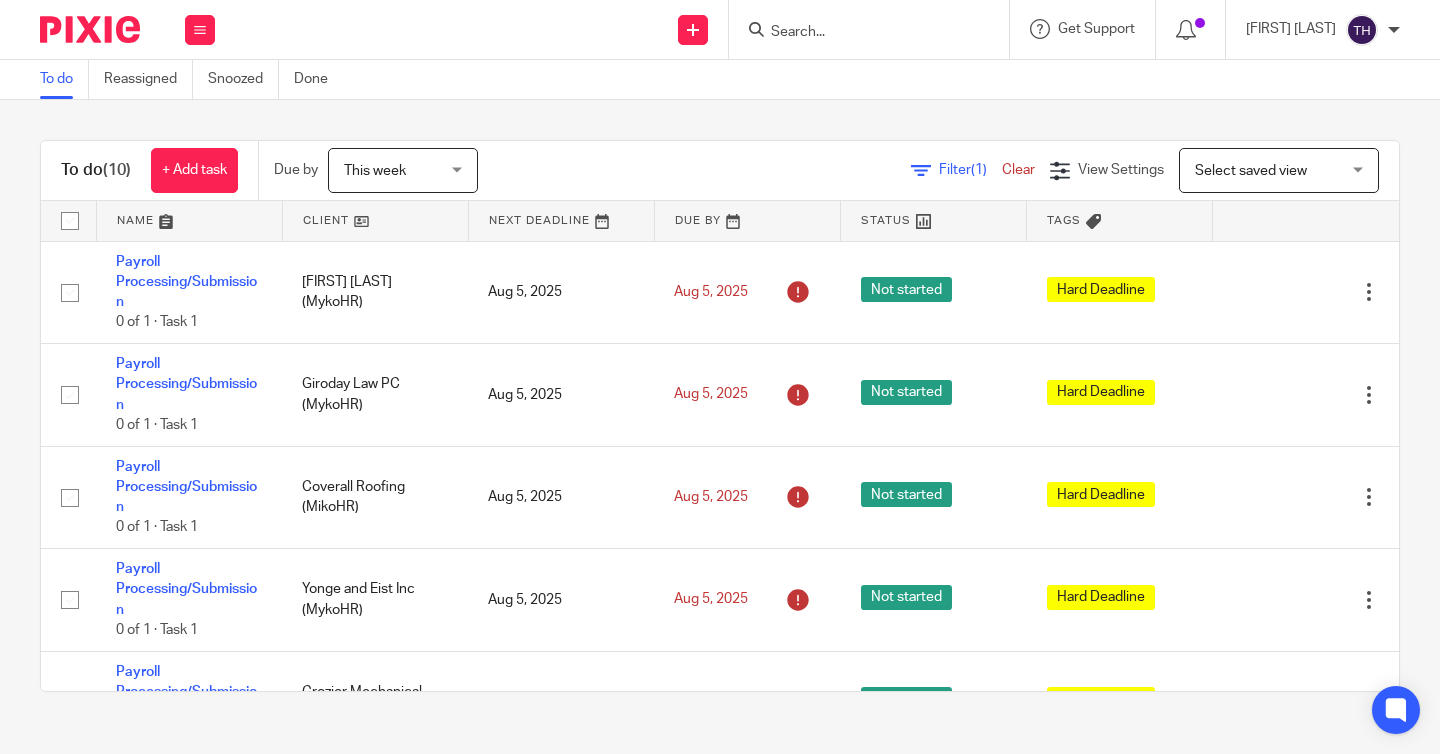 scroll, scrollTop: 0, scrollLeft: 0, axis: both 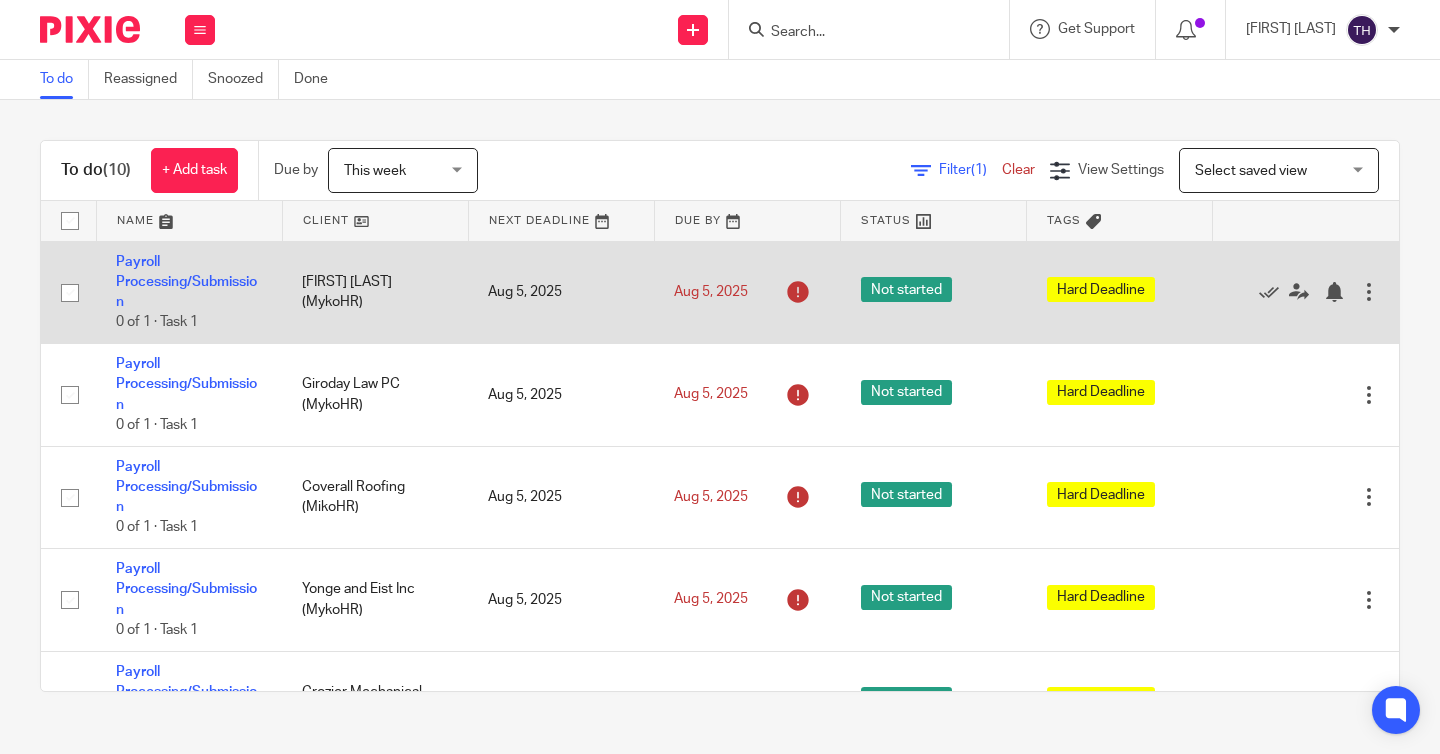 click at bounding box center [1369, 292] 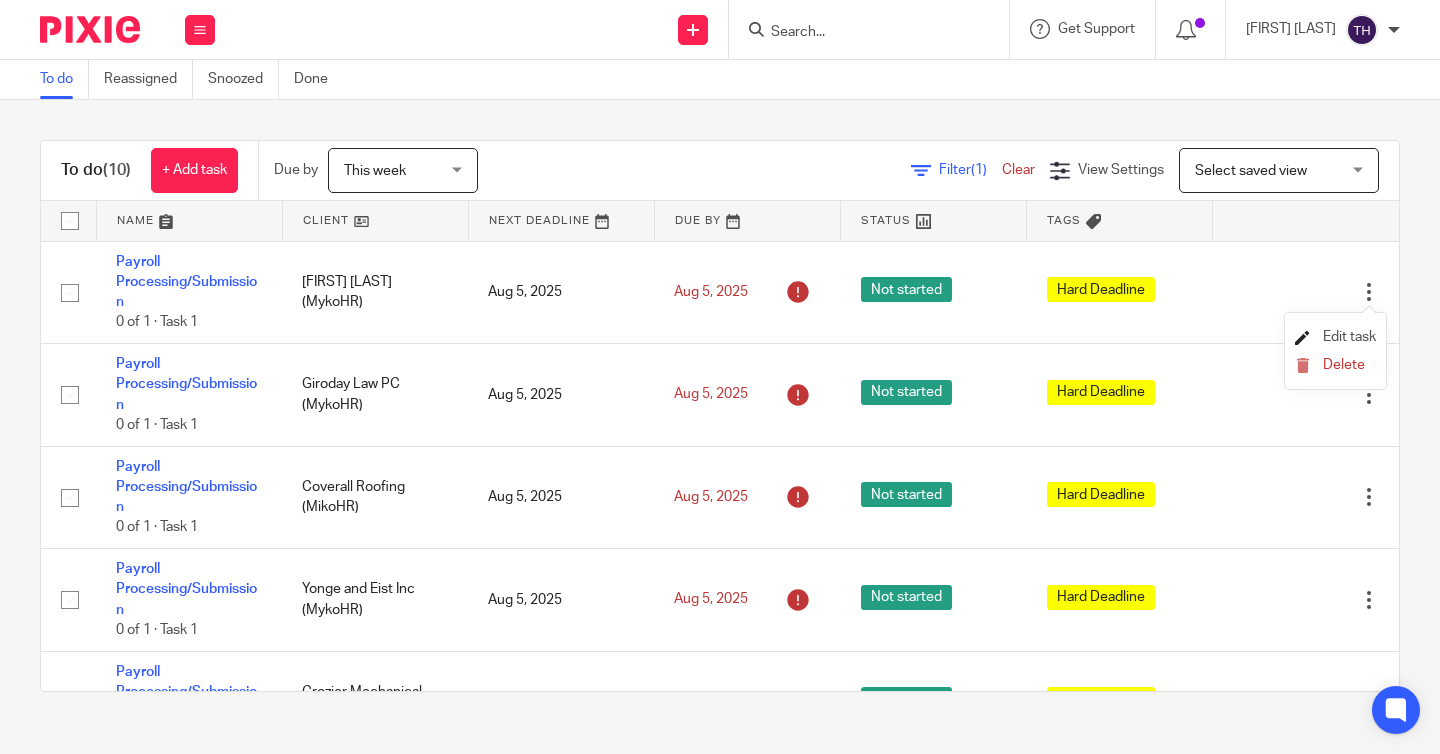 click on "Edit task" at bounding box center (1349, 337) 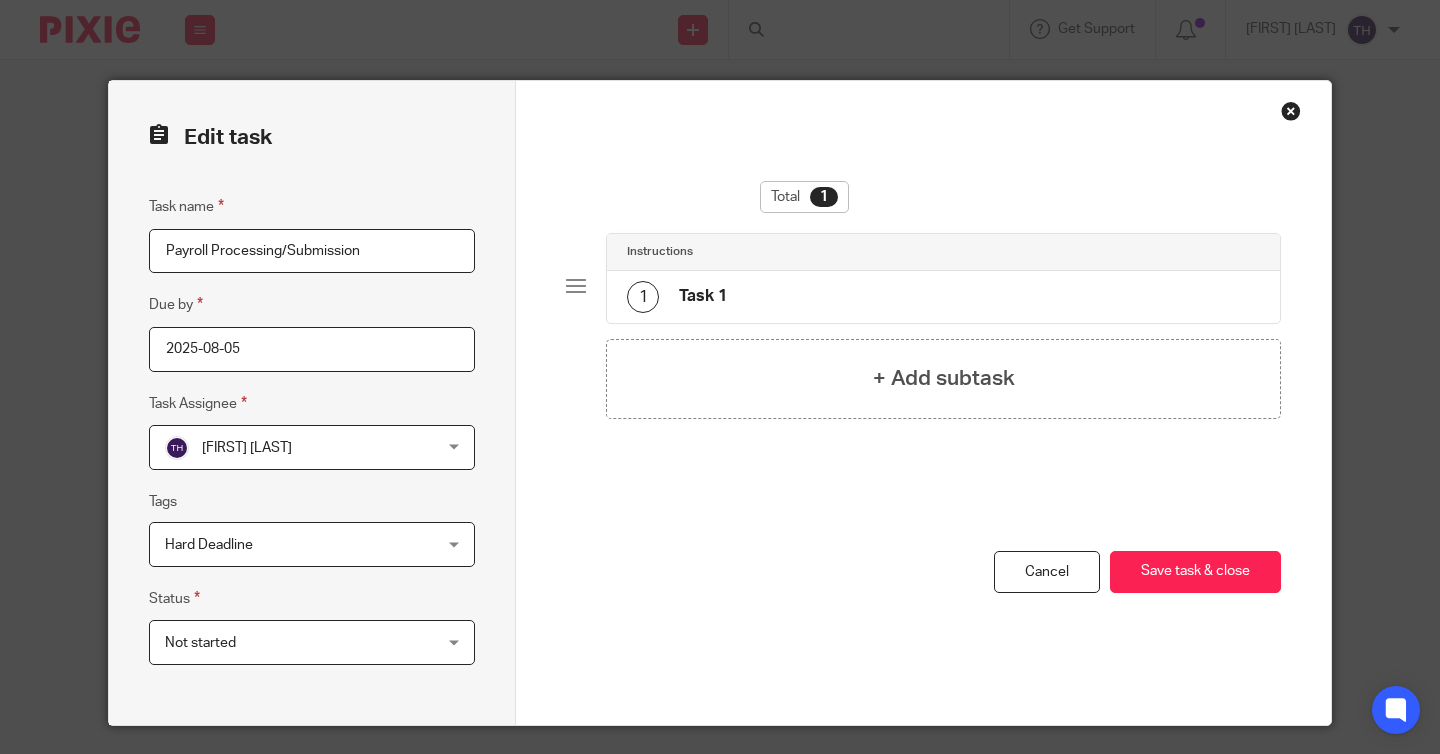 scroll, scrollTop: 0, scrollLeft: 0, axis: both 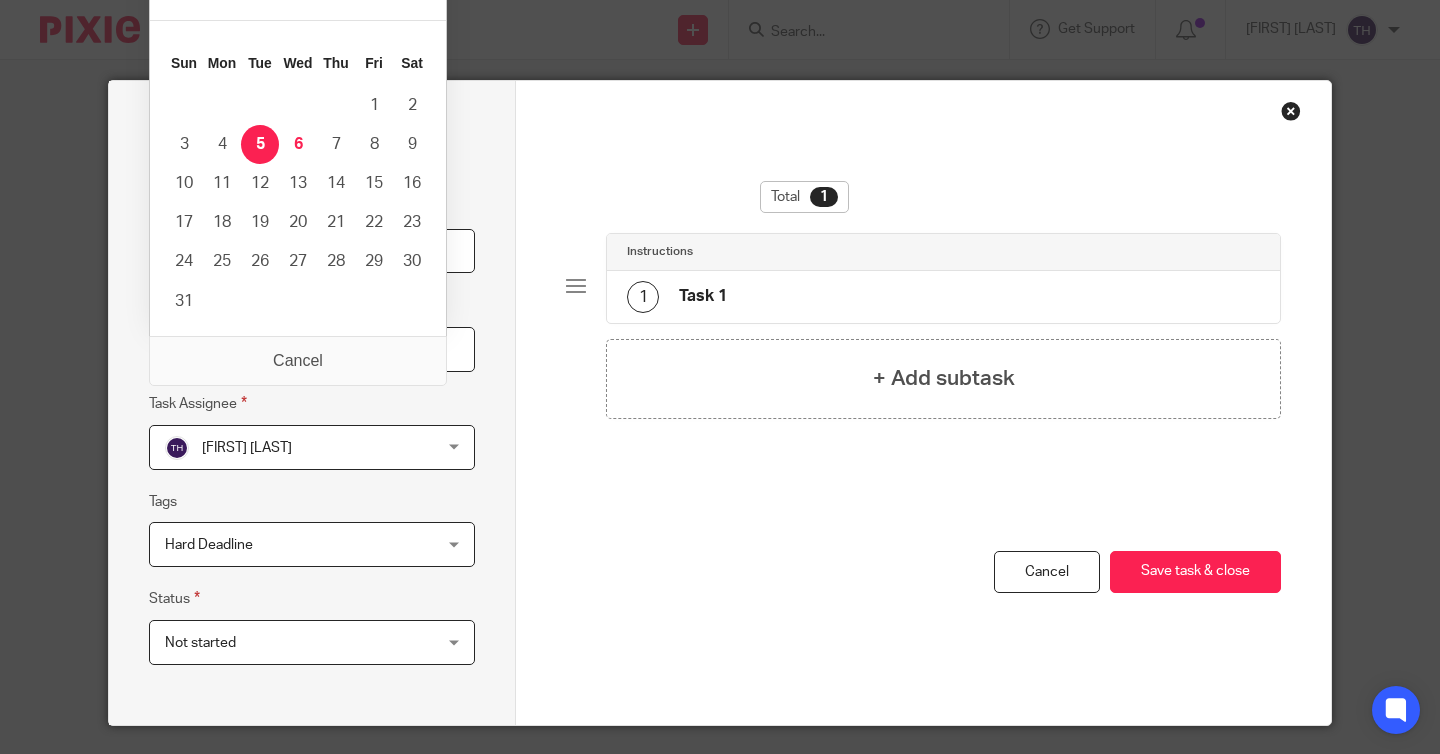 click on "2025-08-05" at bounding box center [312, 349] 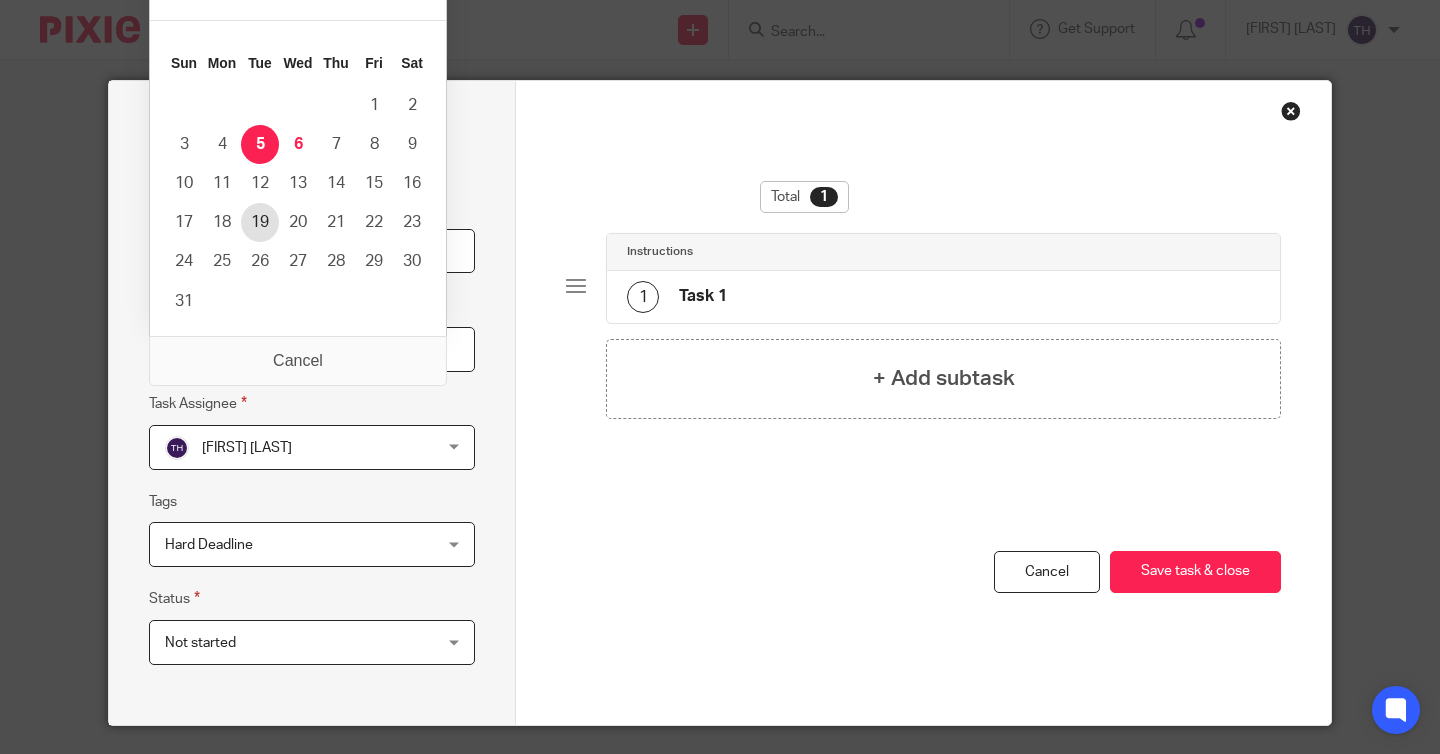 type on "2025-08-19" 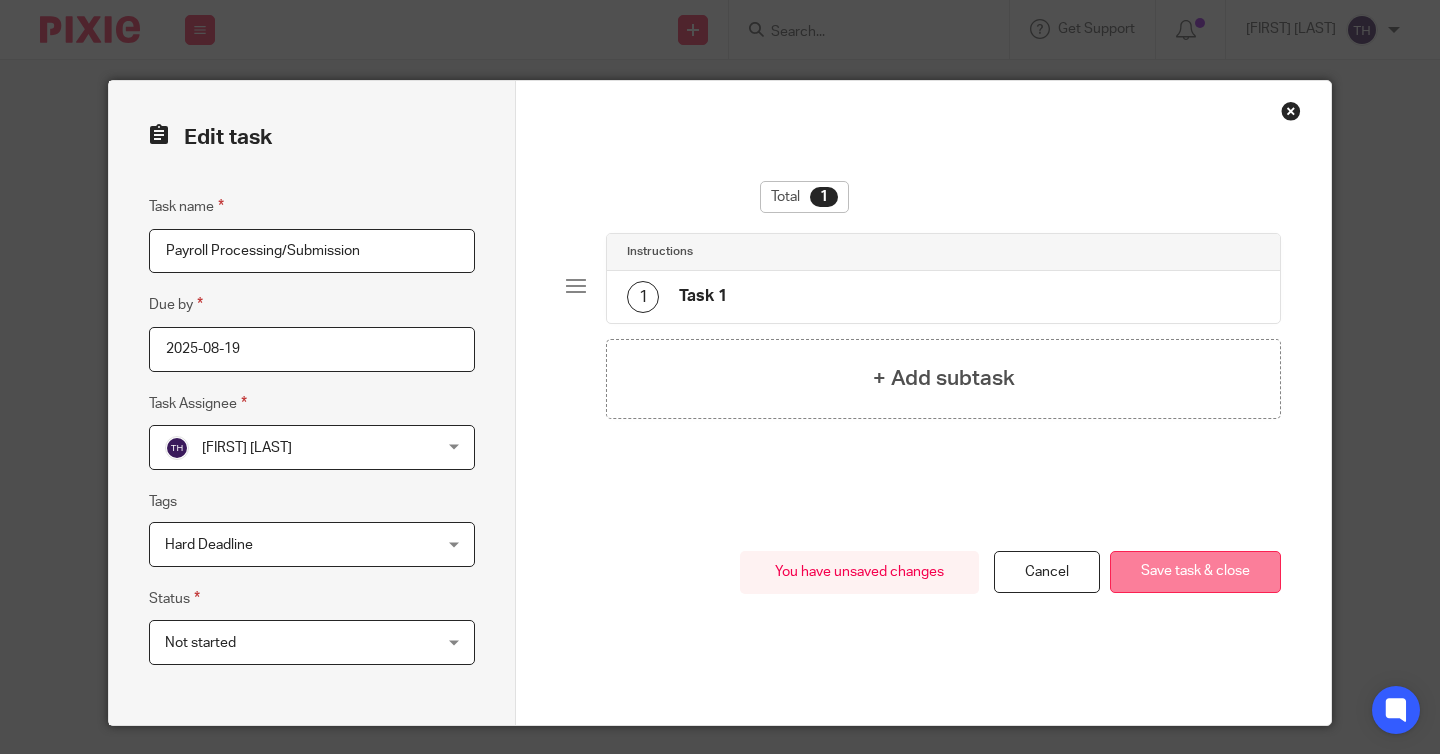 click on "Save task & close" at bounding box center [1195, 572] 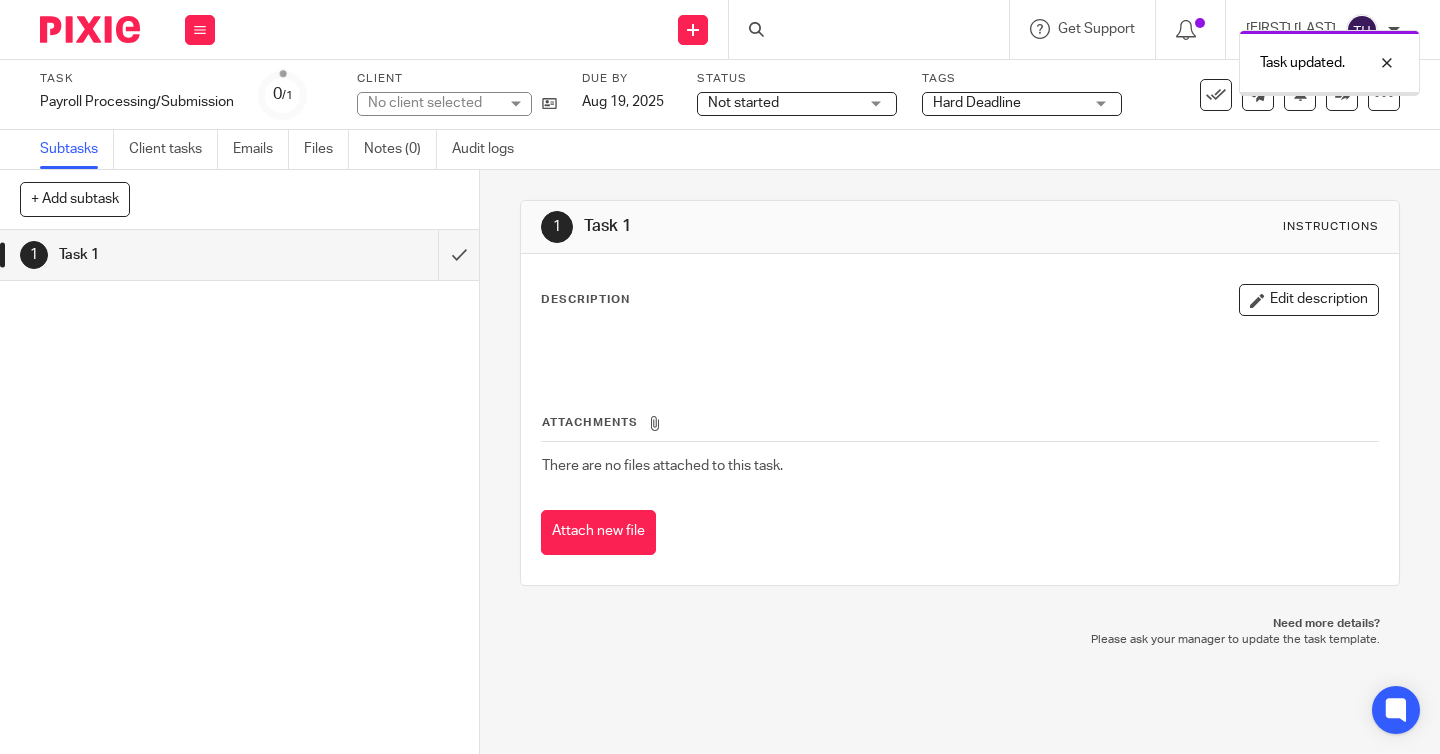scroll, scrollTop: 0, scrollLeft: 0, axis: both 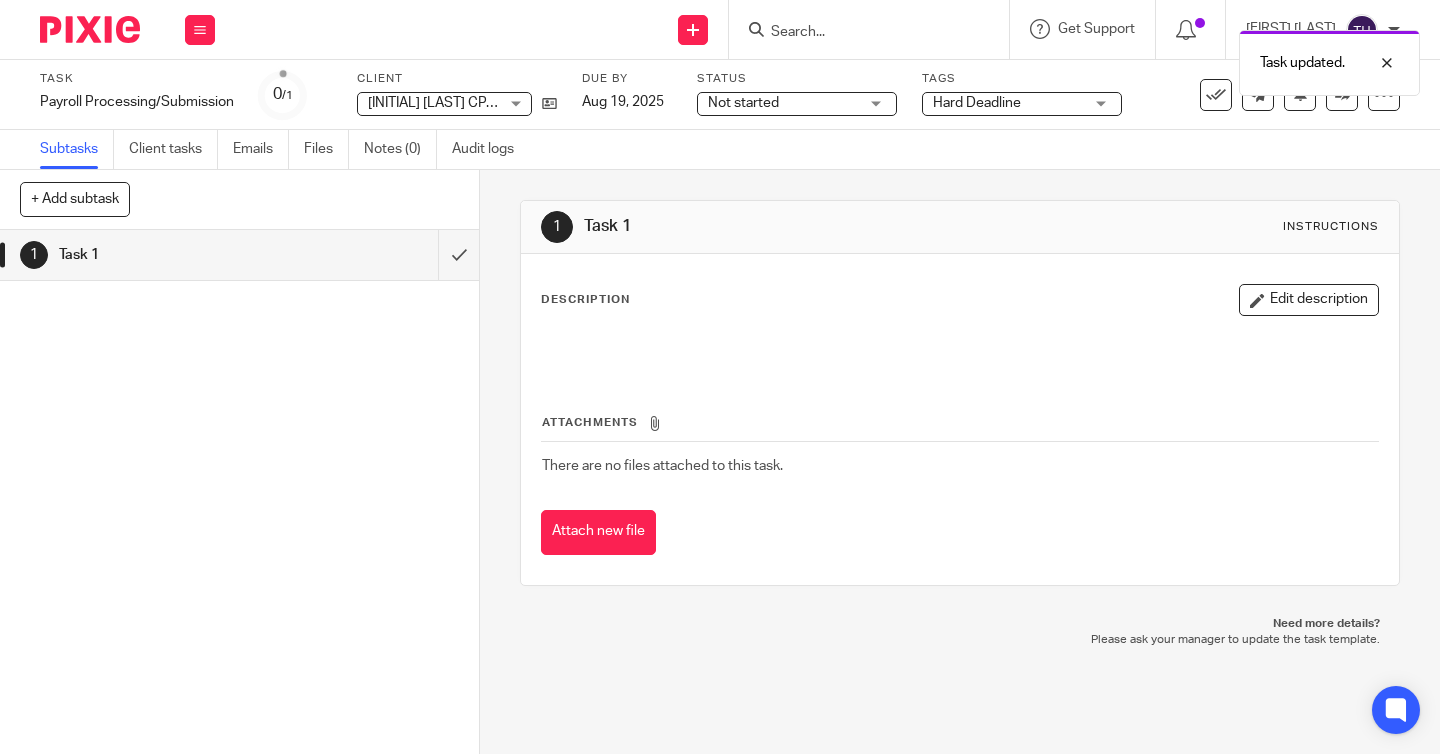 click at bounding box center (82, 29) 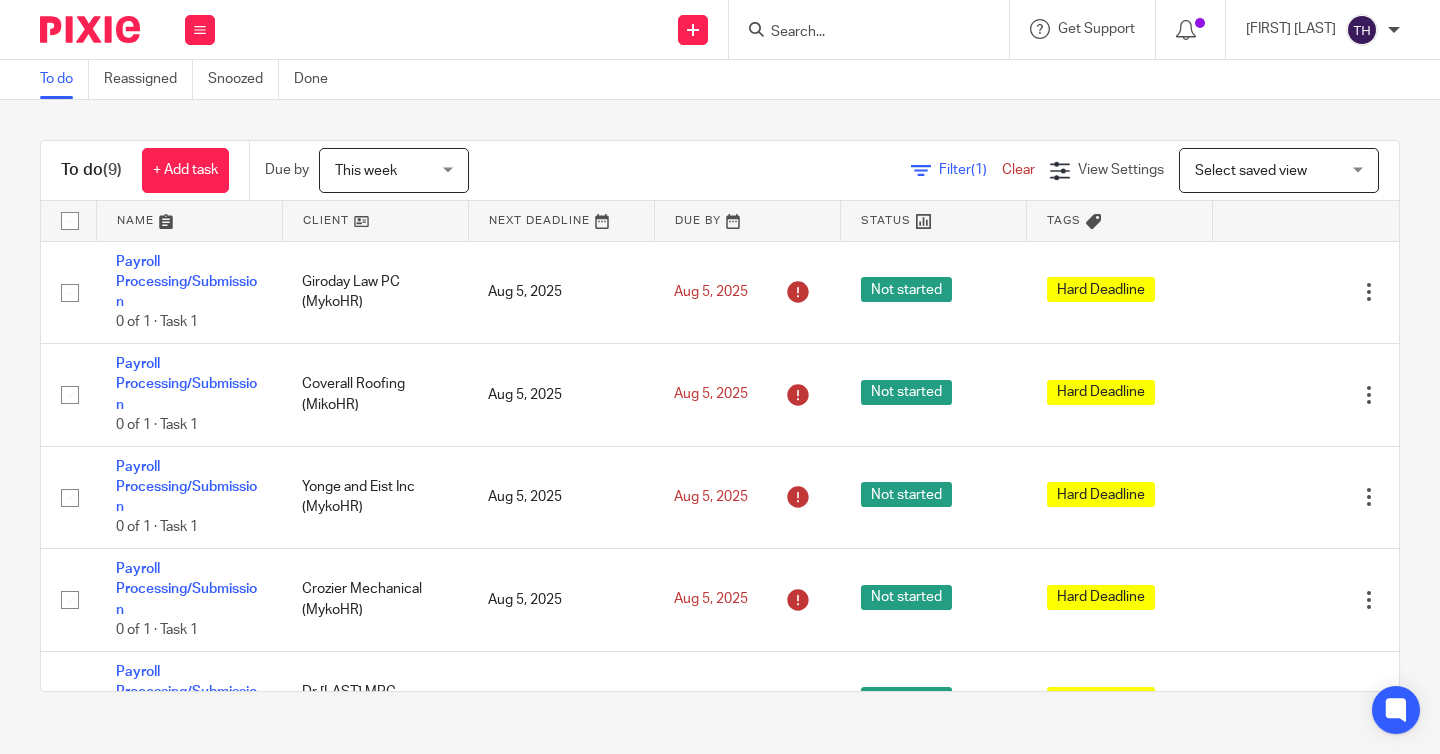 scroll, scrollTop: 0, scrollLeft: 0, axis: both 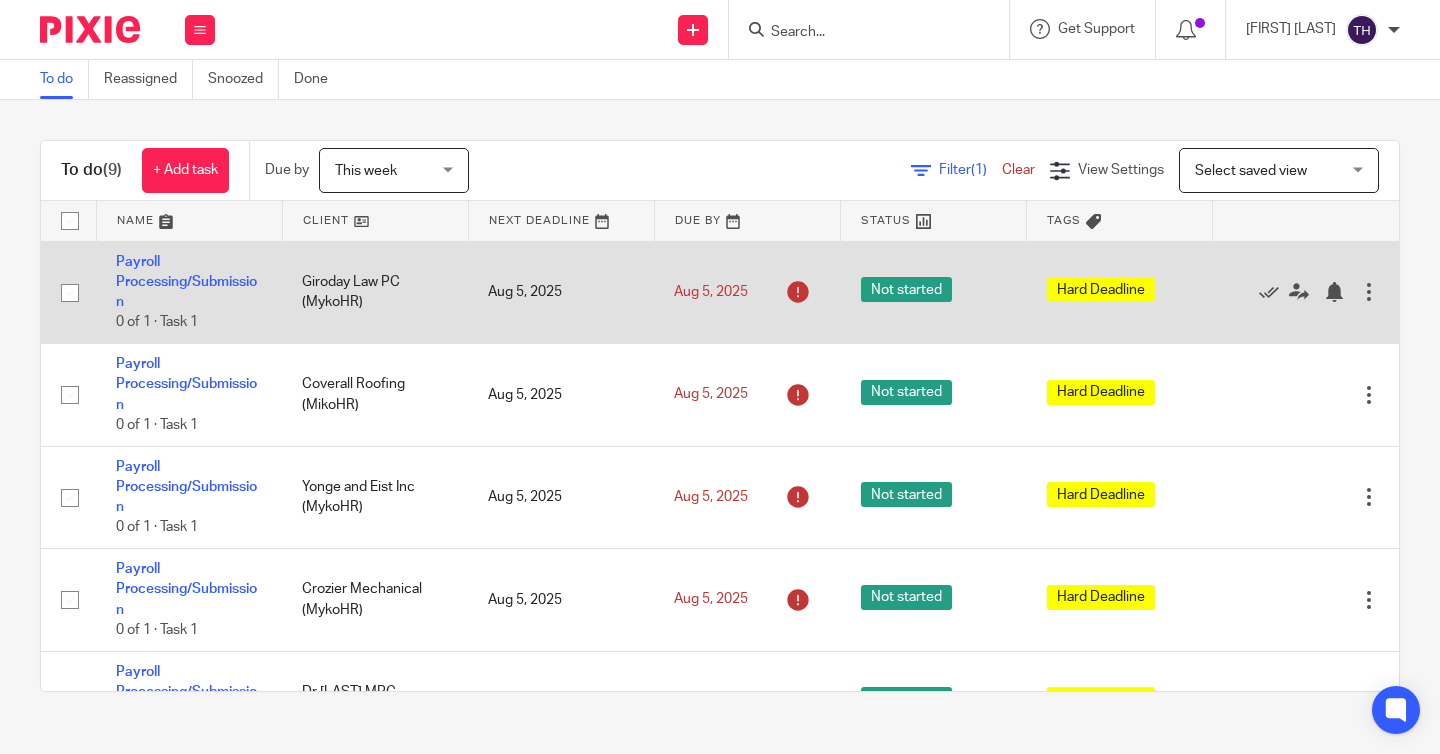 click at bounding box center (1369, 292) 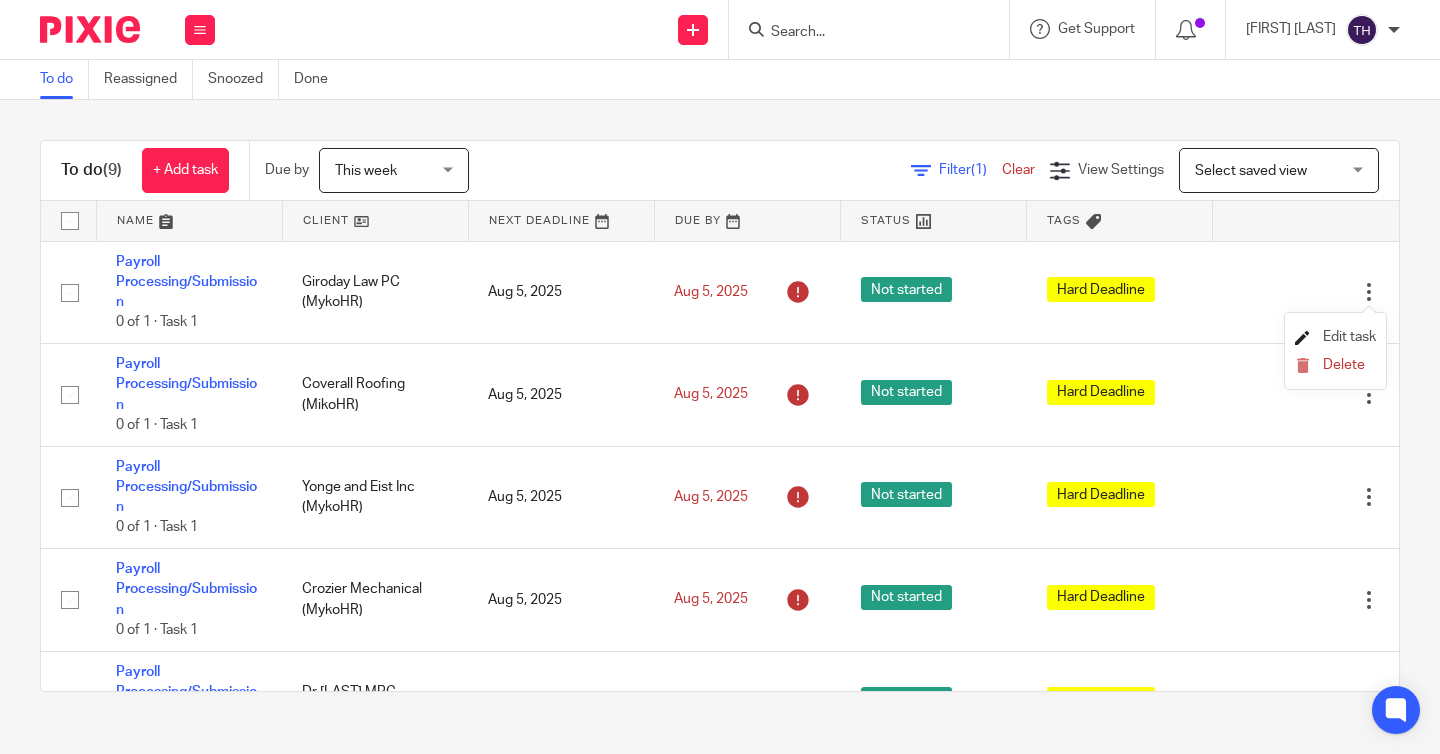 click on "Edit task" at bounding box center (1349, 337) 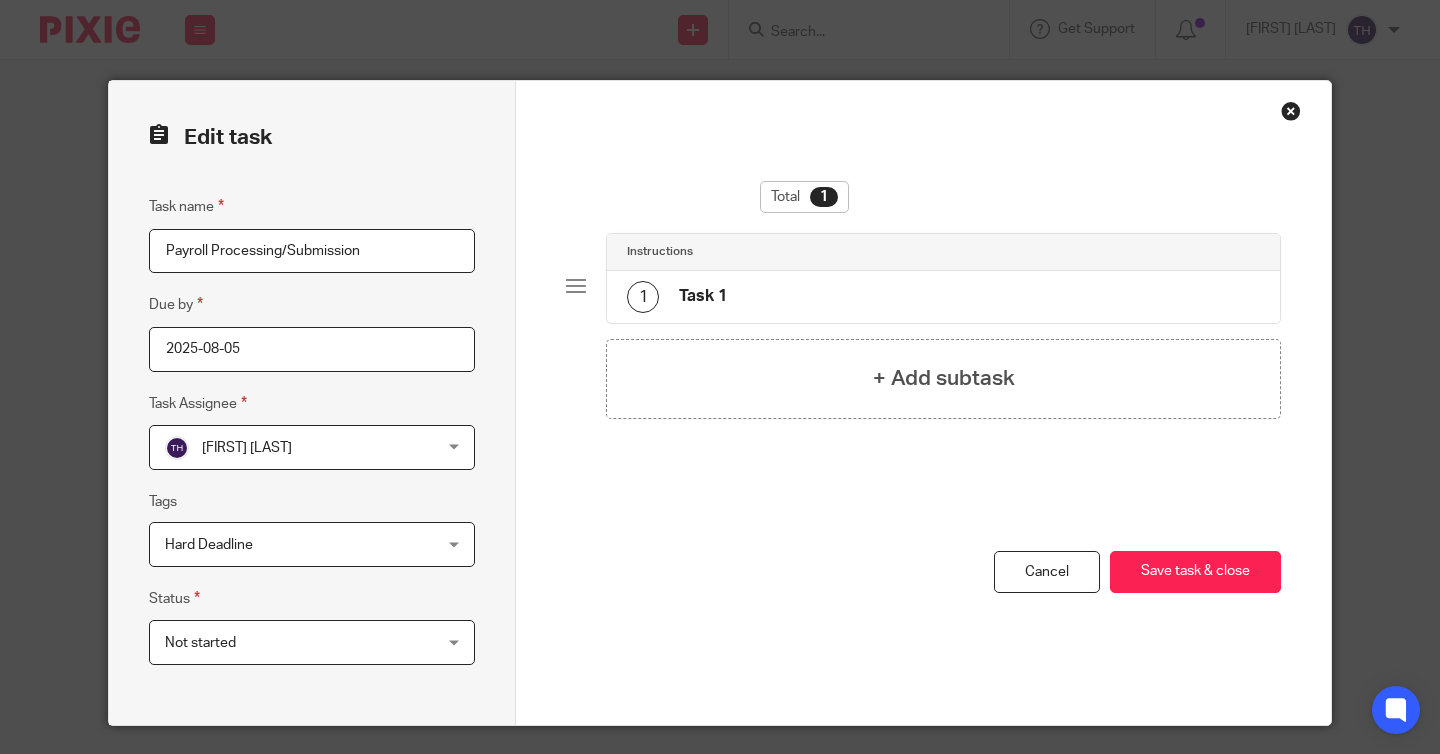 scroll, scrollTop: 0, scrollLeft: 0, axis: both 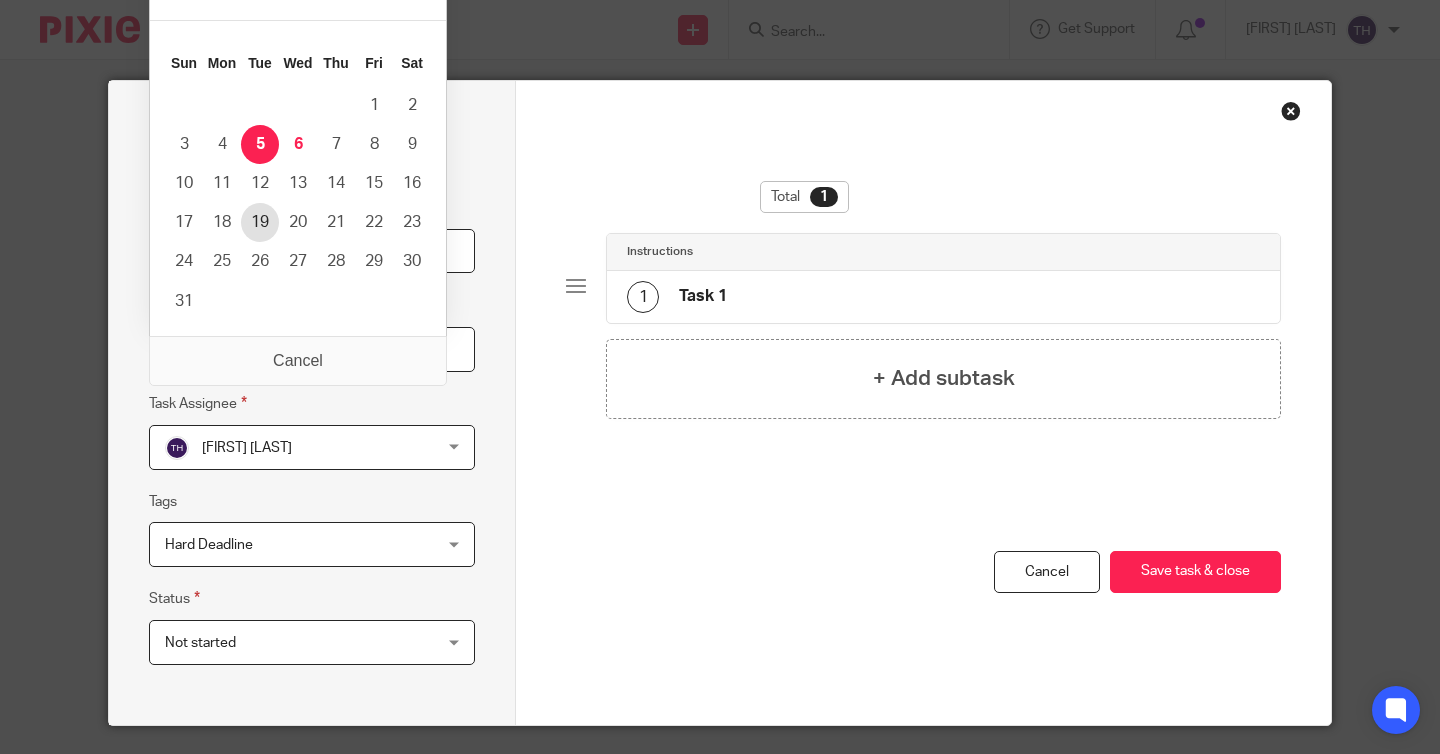 type on "2025-08-19" 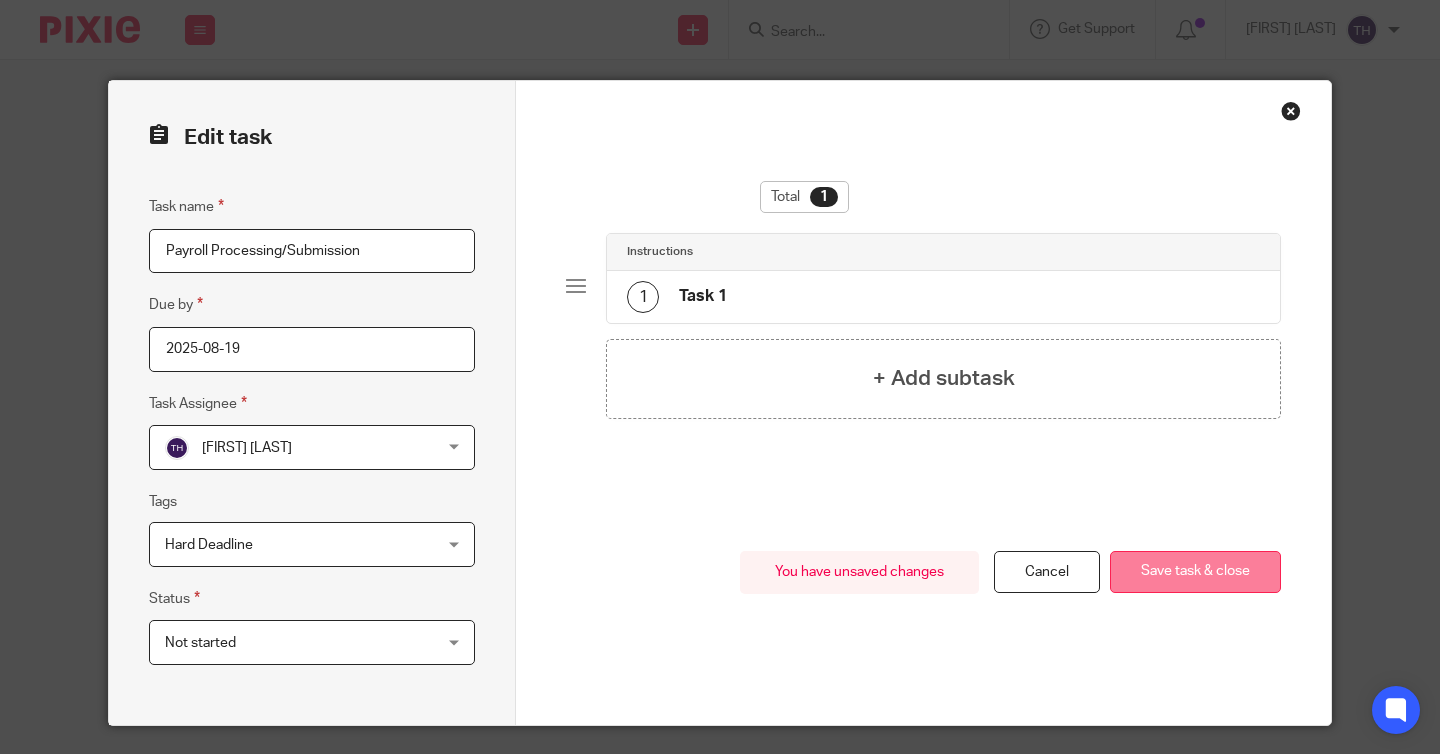 click on "Save task & close" at bounding box center (1195, 572) 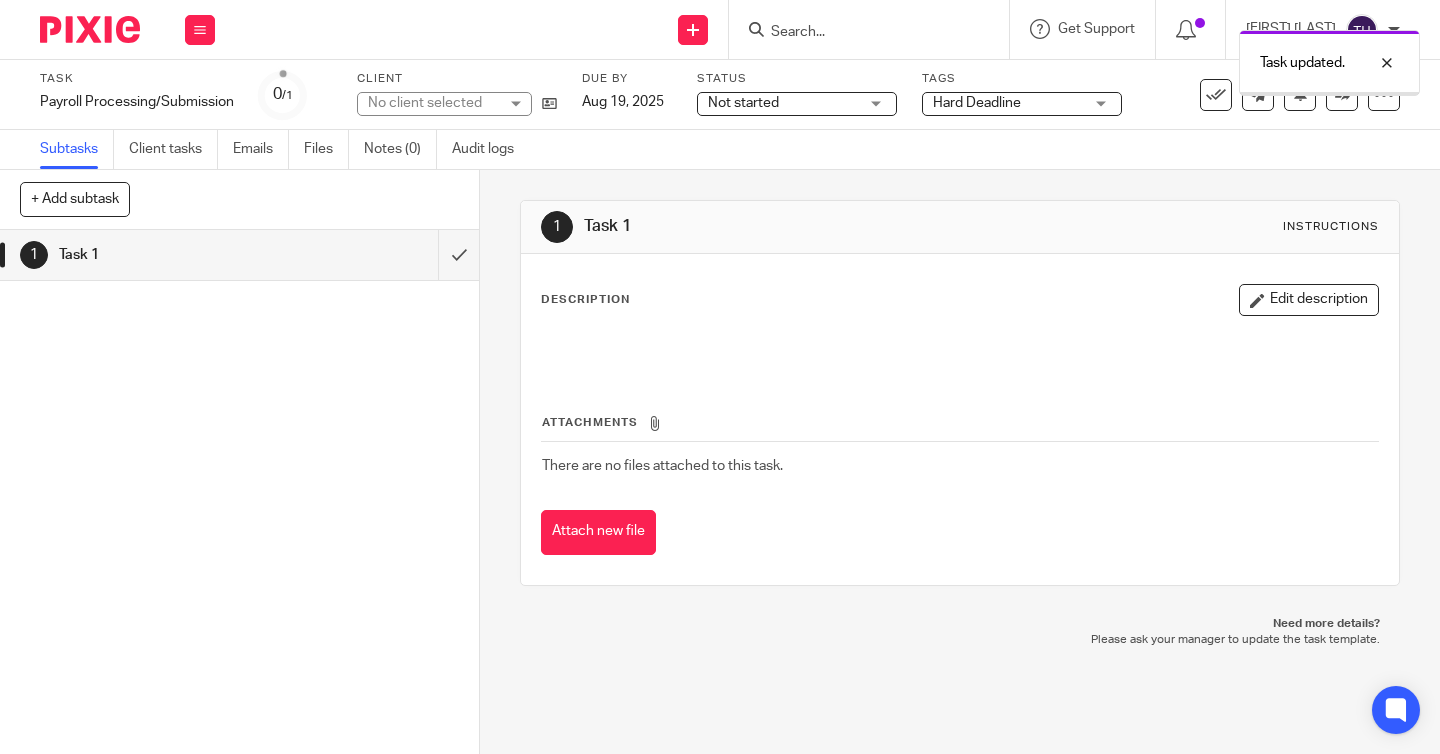 scroll, scrollTop: 0, scrollLeft: 0, axis: both 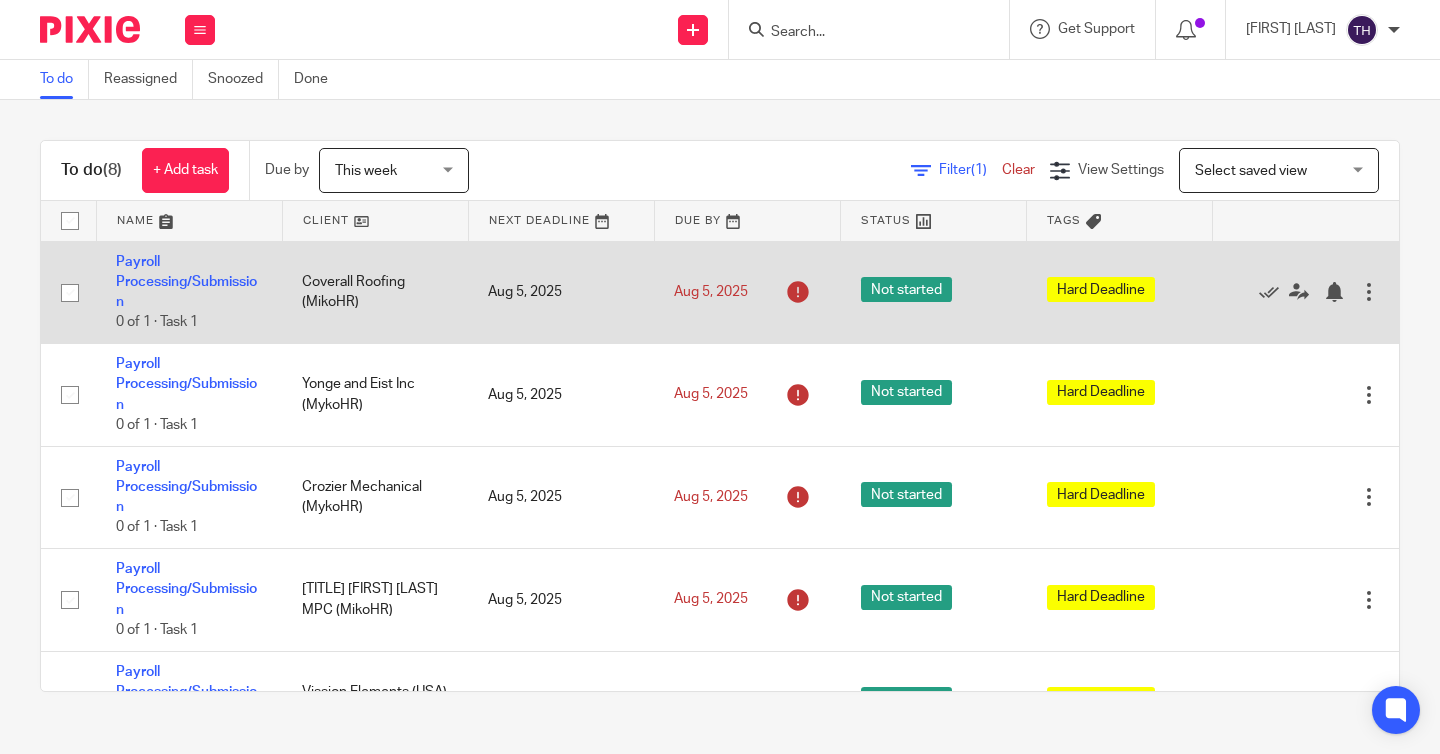 click at bounding box center [1369, 292] 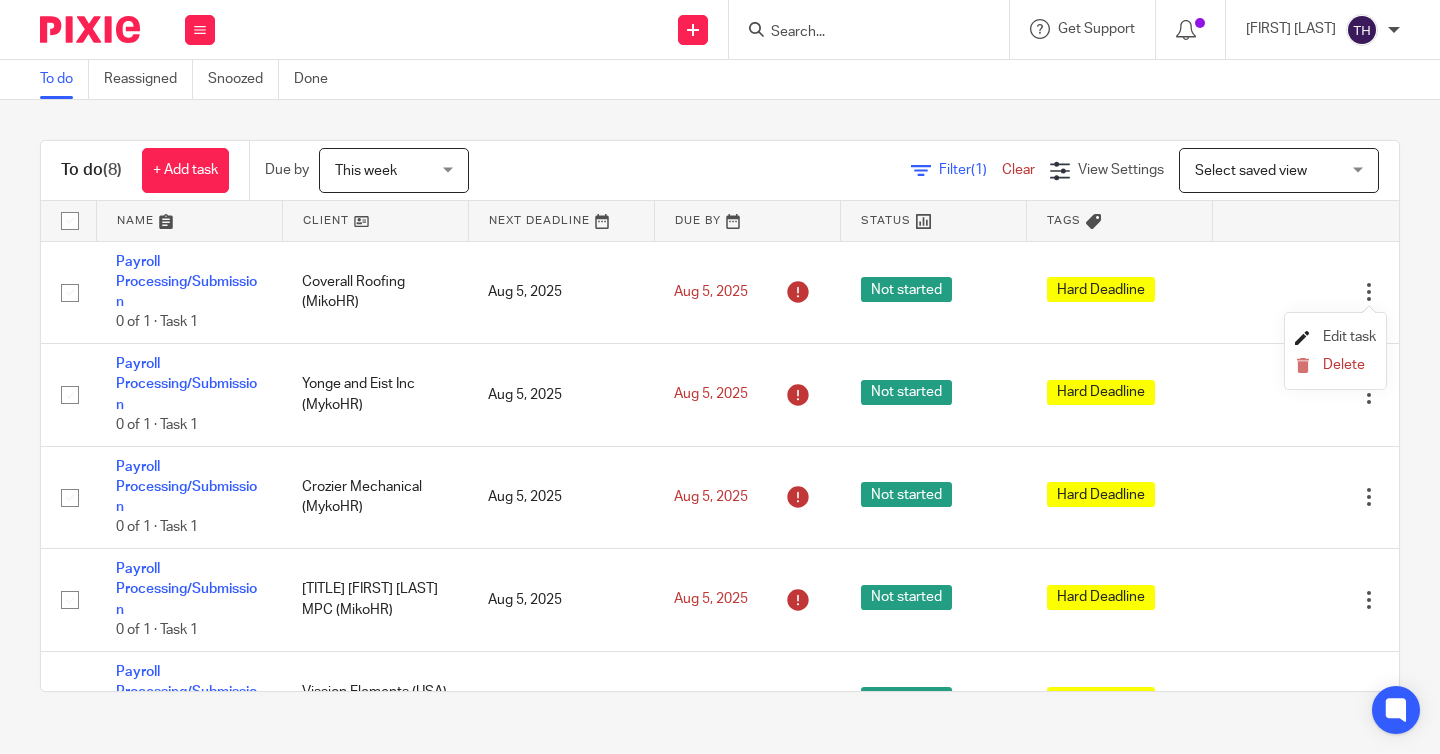 click on "Edit task" at bounding box center [1349, 337] 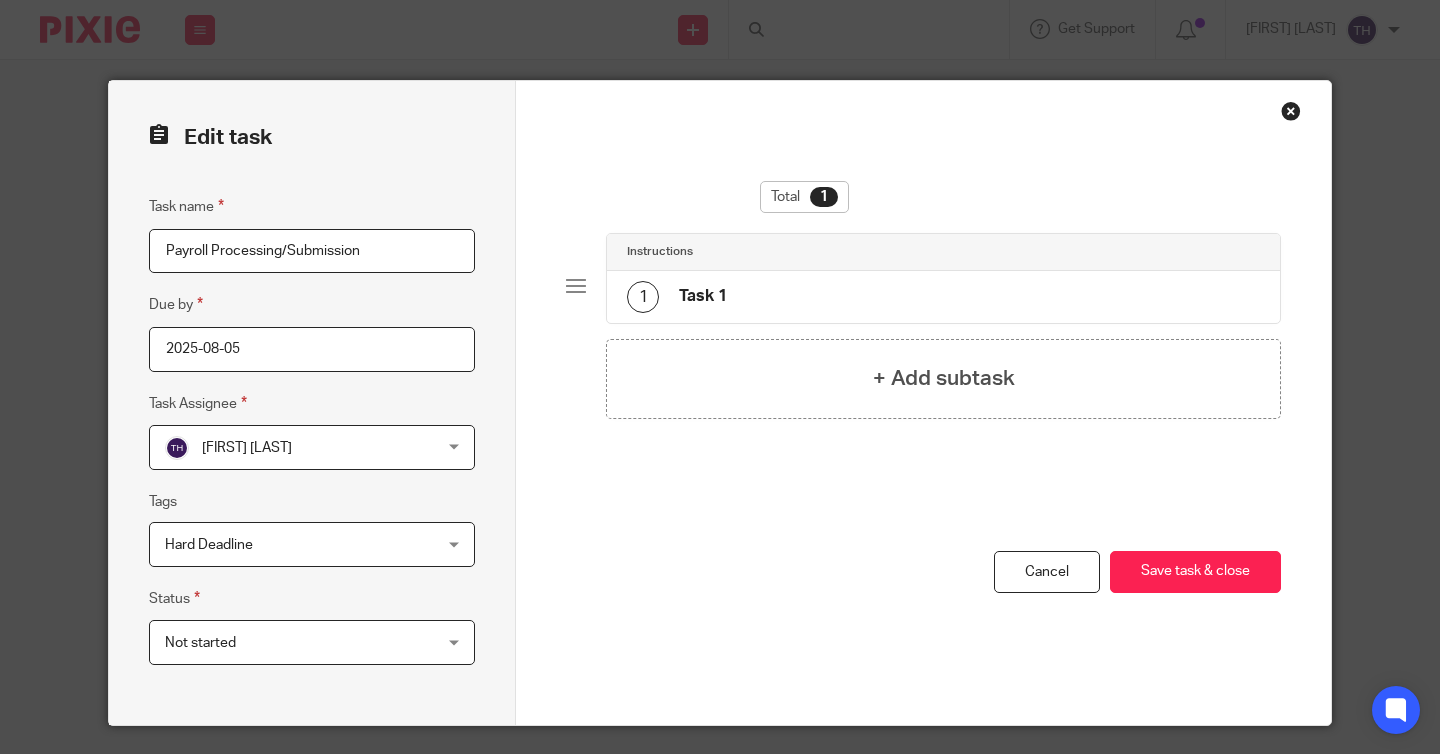 scroll, scrollTop: 0, scrollLeft: 0, axis: both 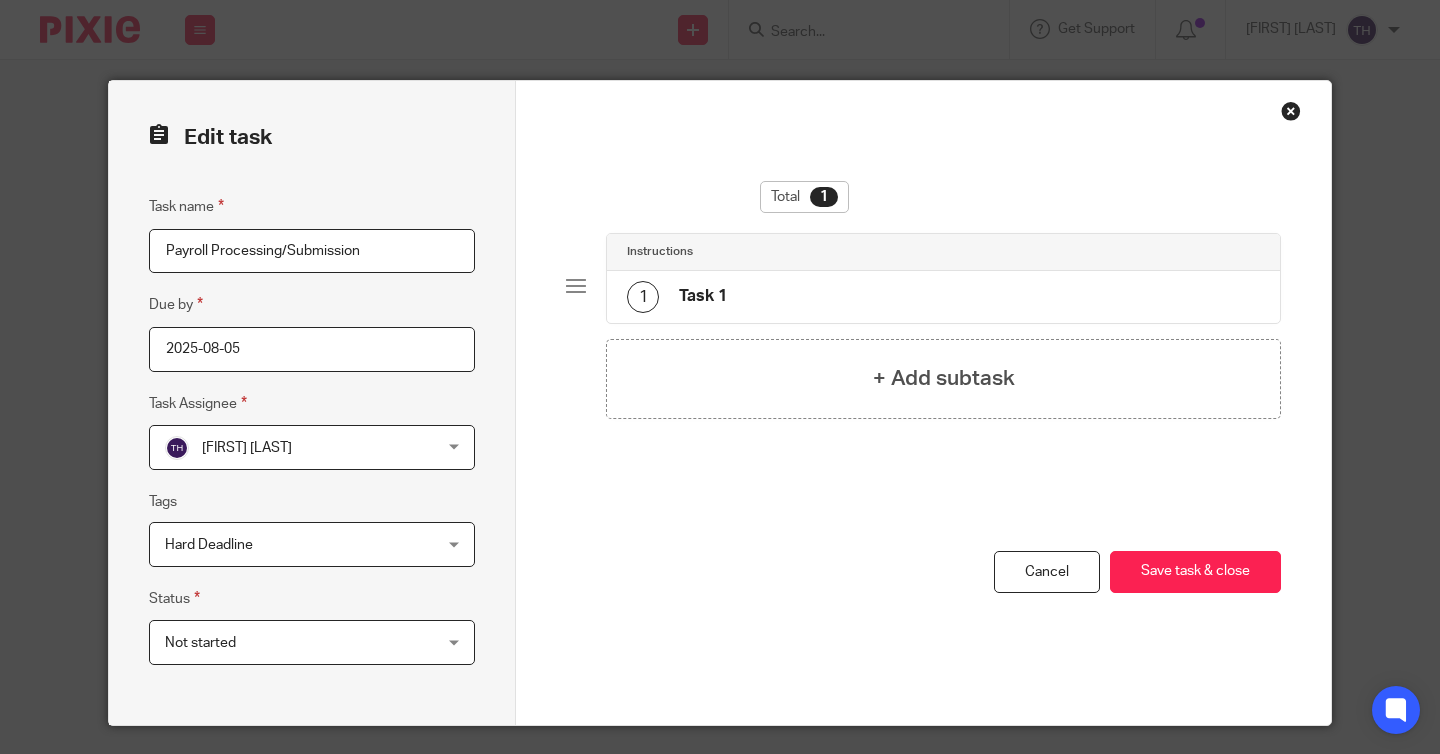 click on "2025-08-05" at bounding box center [312, 349] 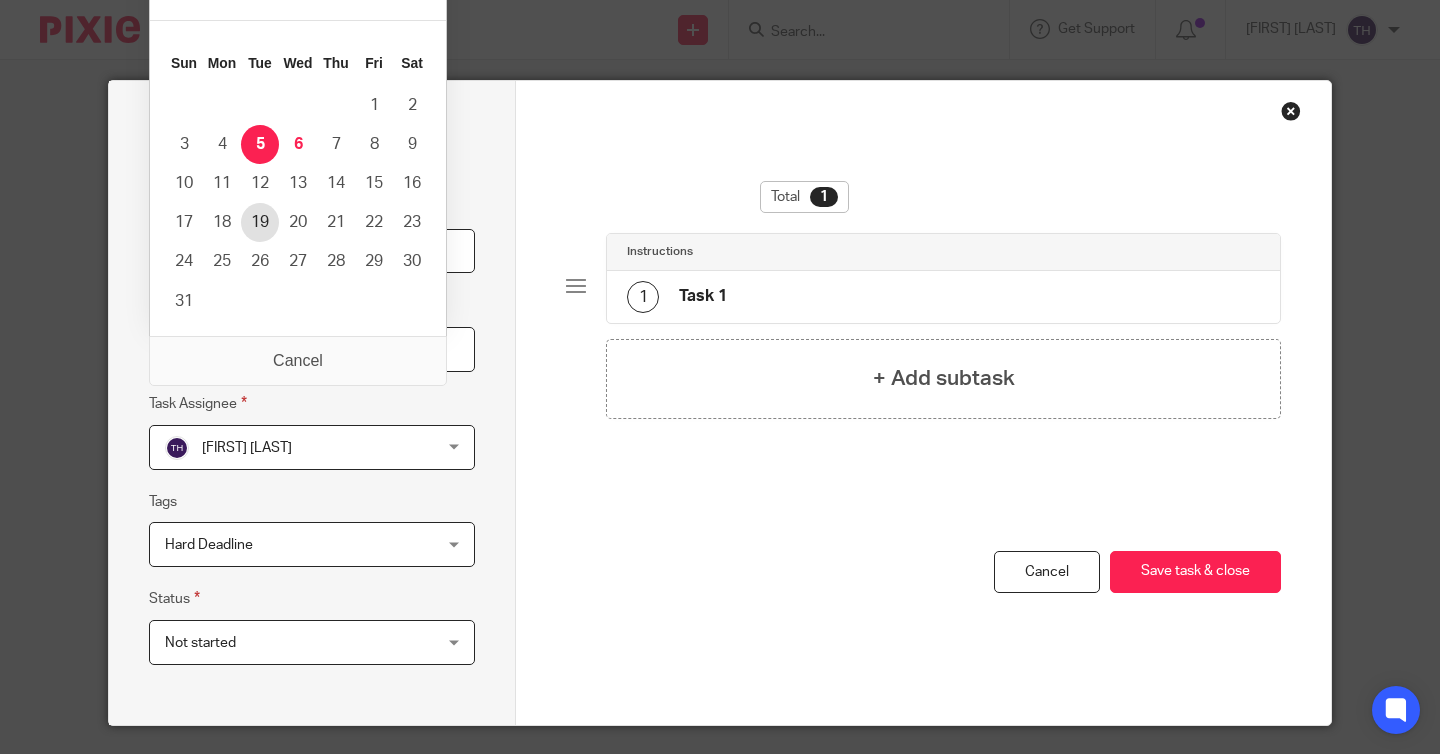 type on "2025-08-19" 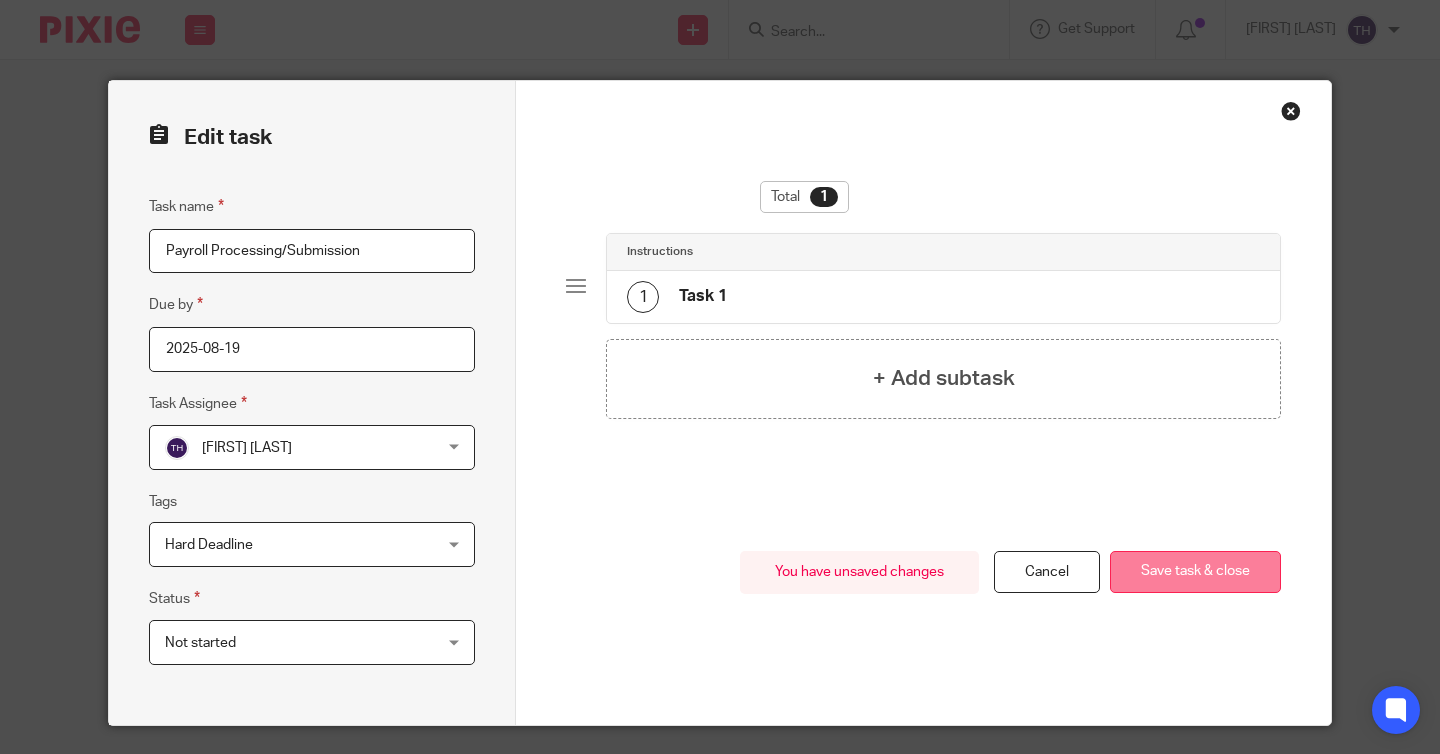 click on "Save task & close" at bounding box center [1195, 572] 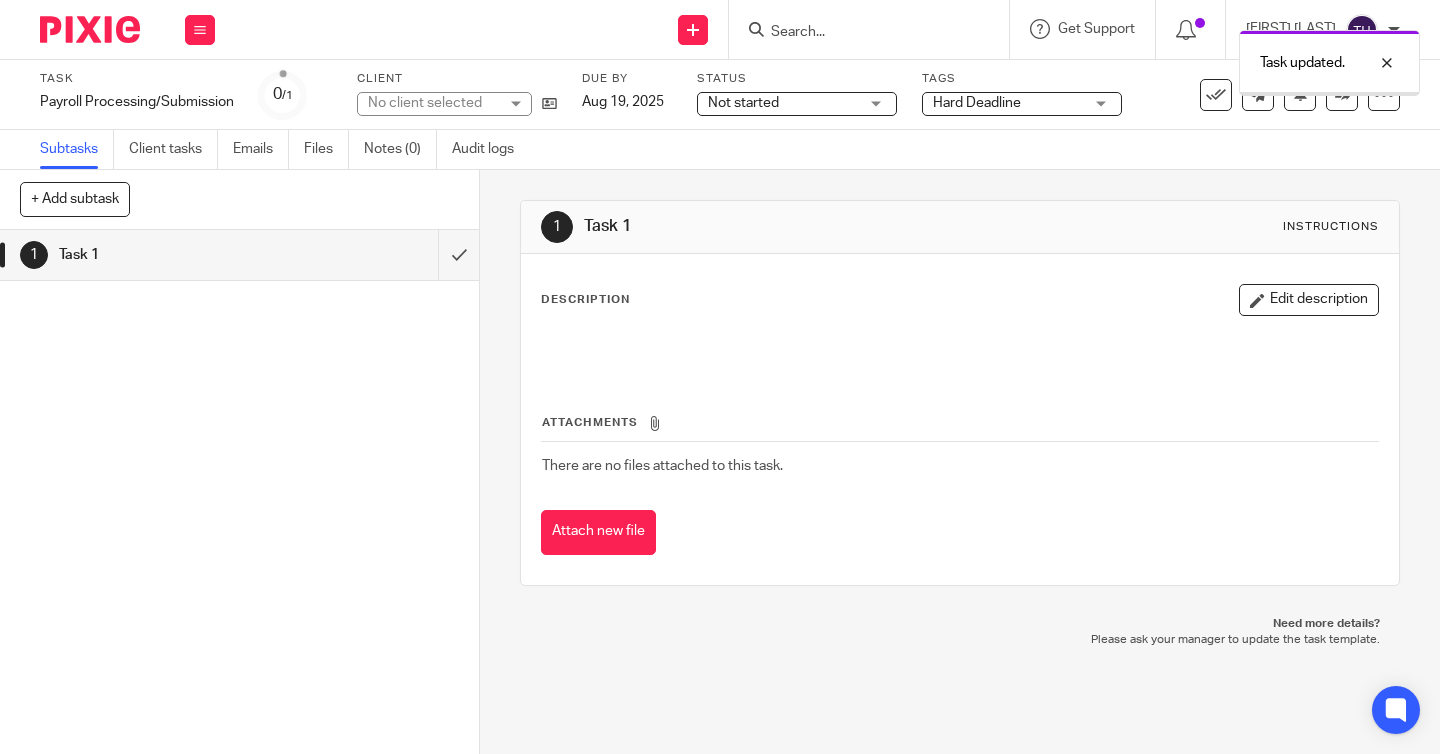 scroll, scrollTop: 0, scrollLeft: 0, axis: both 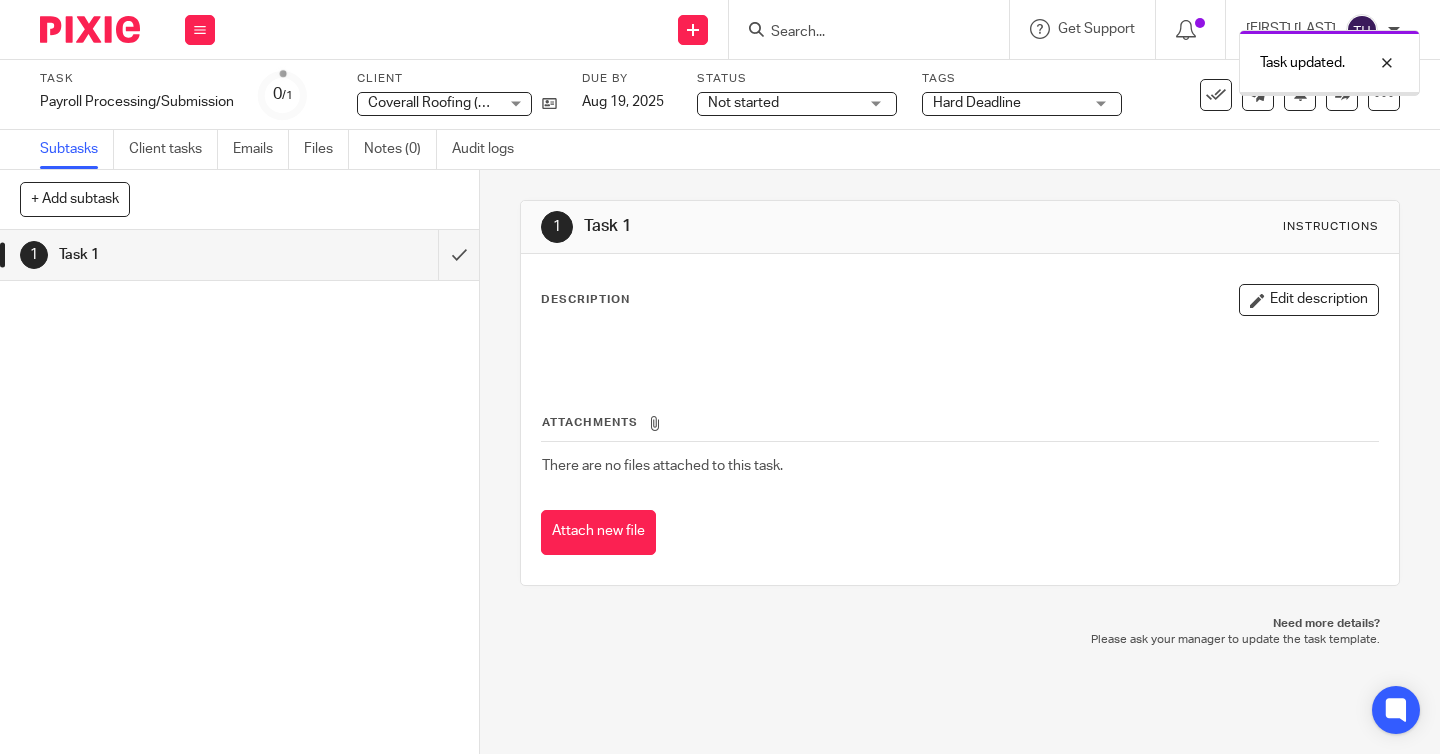 click at bounding box center [90, 29] 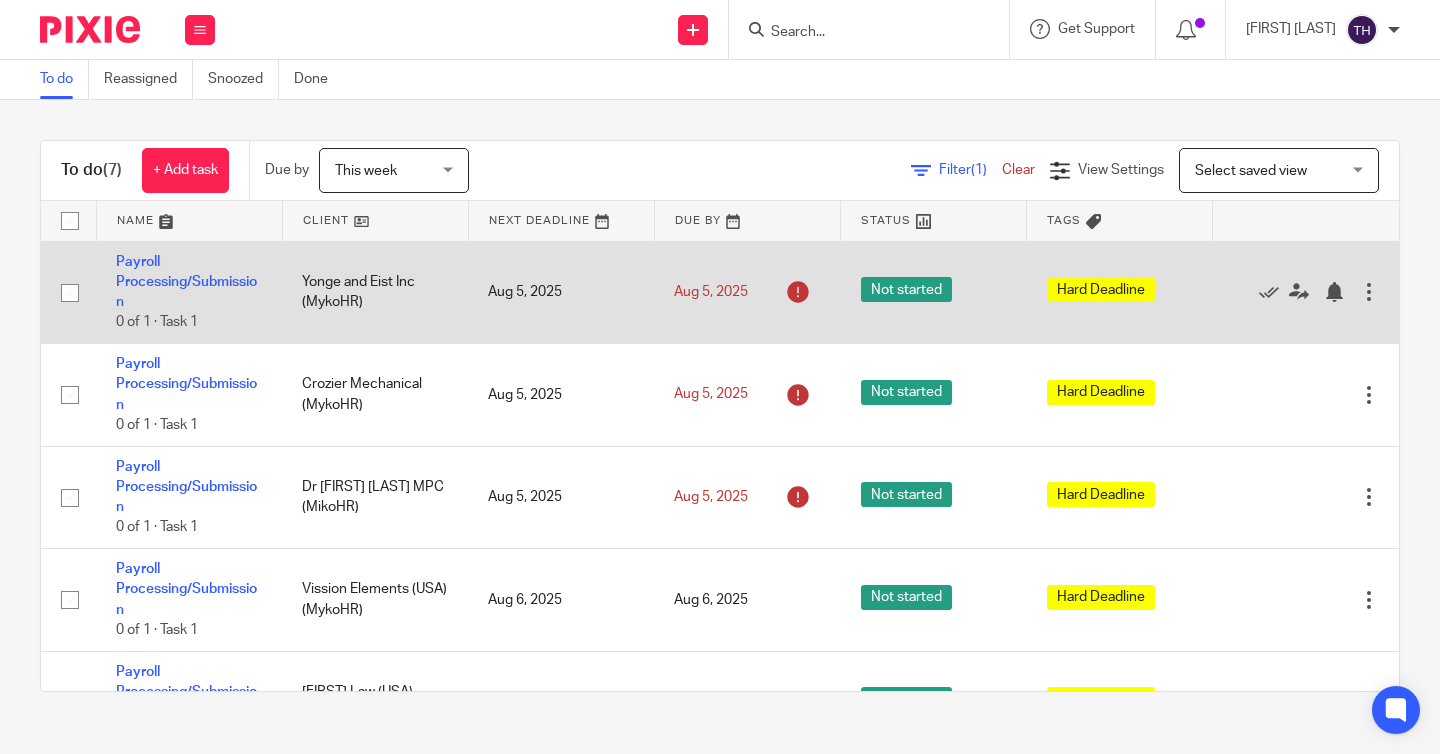 scroll, scrollTop: 0, scrollLeft: 0, axis: both 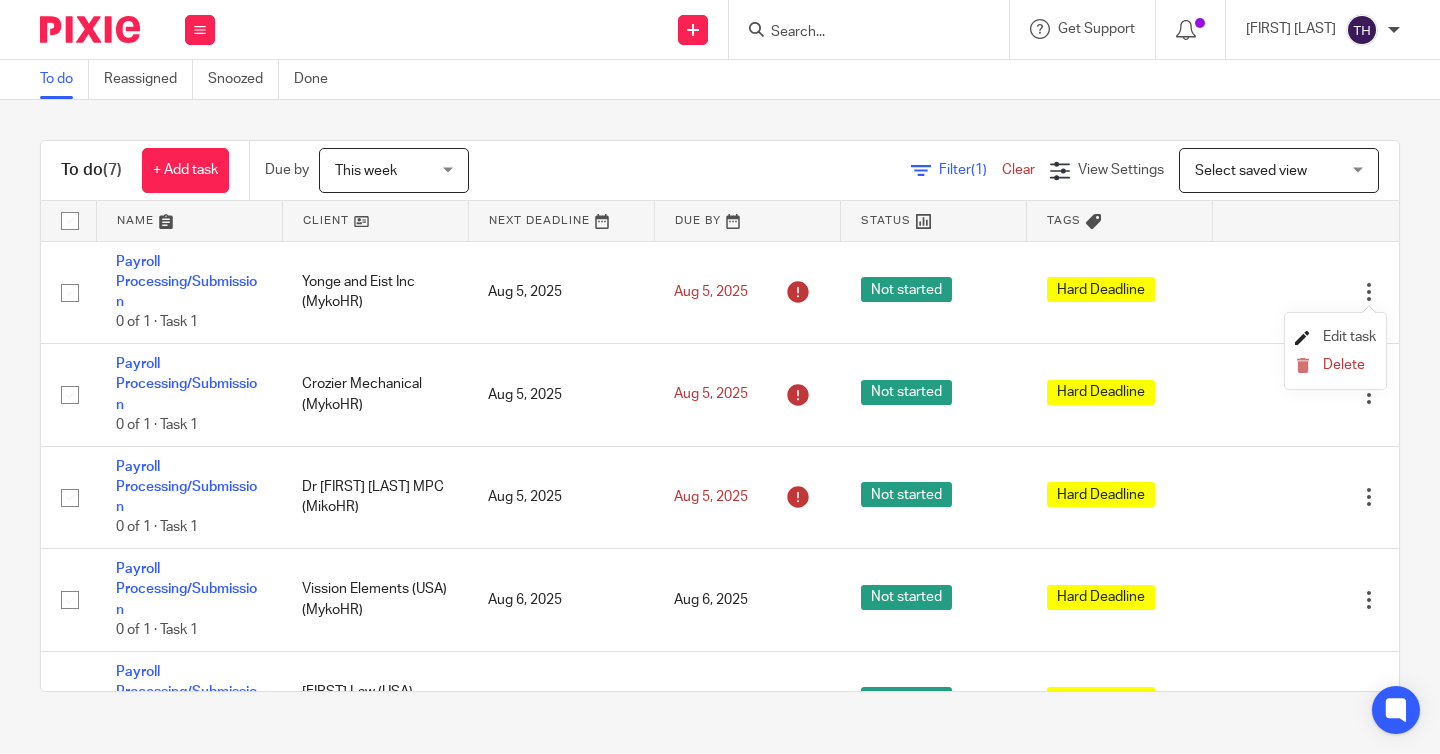 click on "Edit task" at bounding box center (1349, 337) 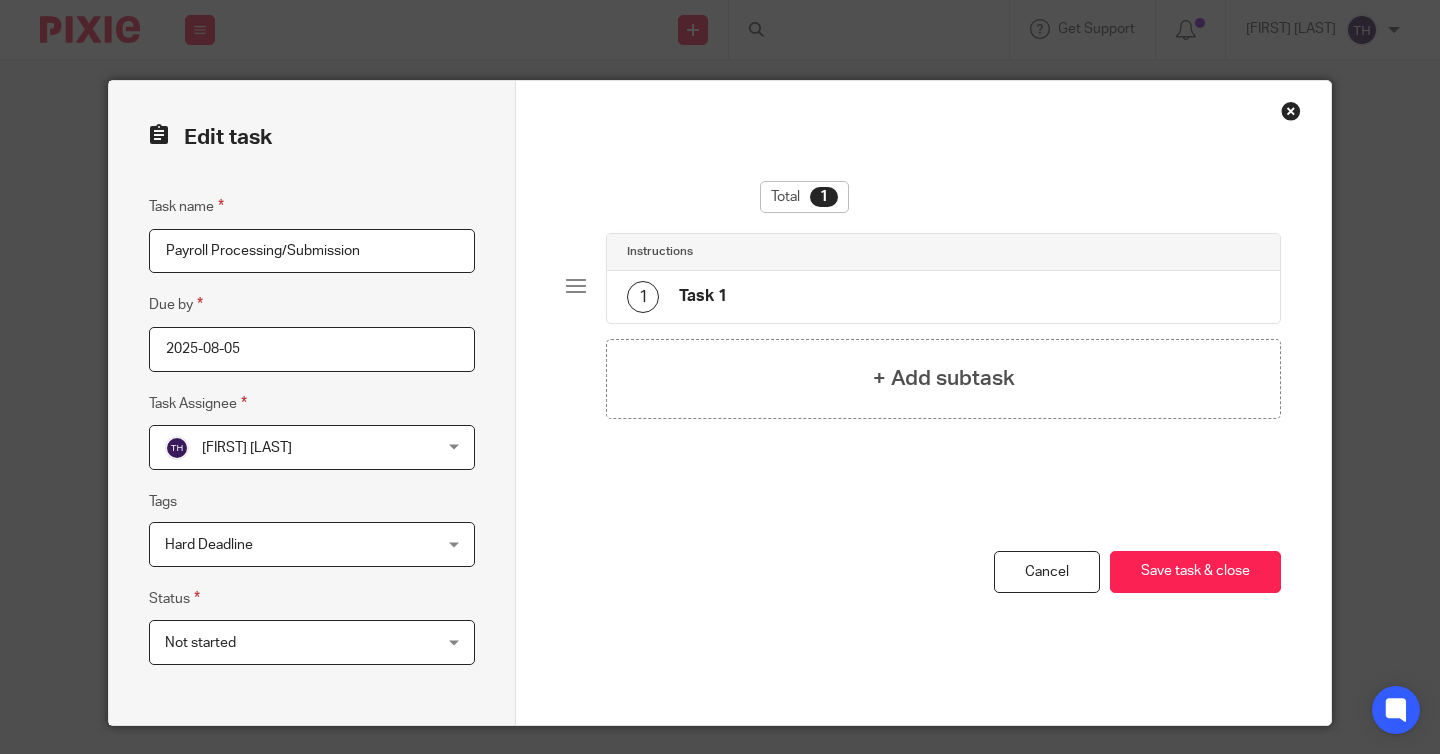 scroll, scrollTop: 0, scrollLeft: 0, axis: both 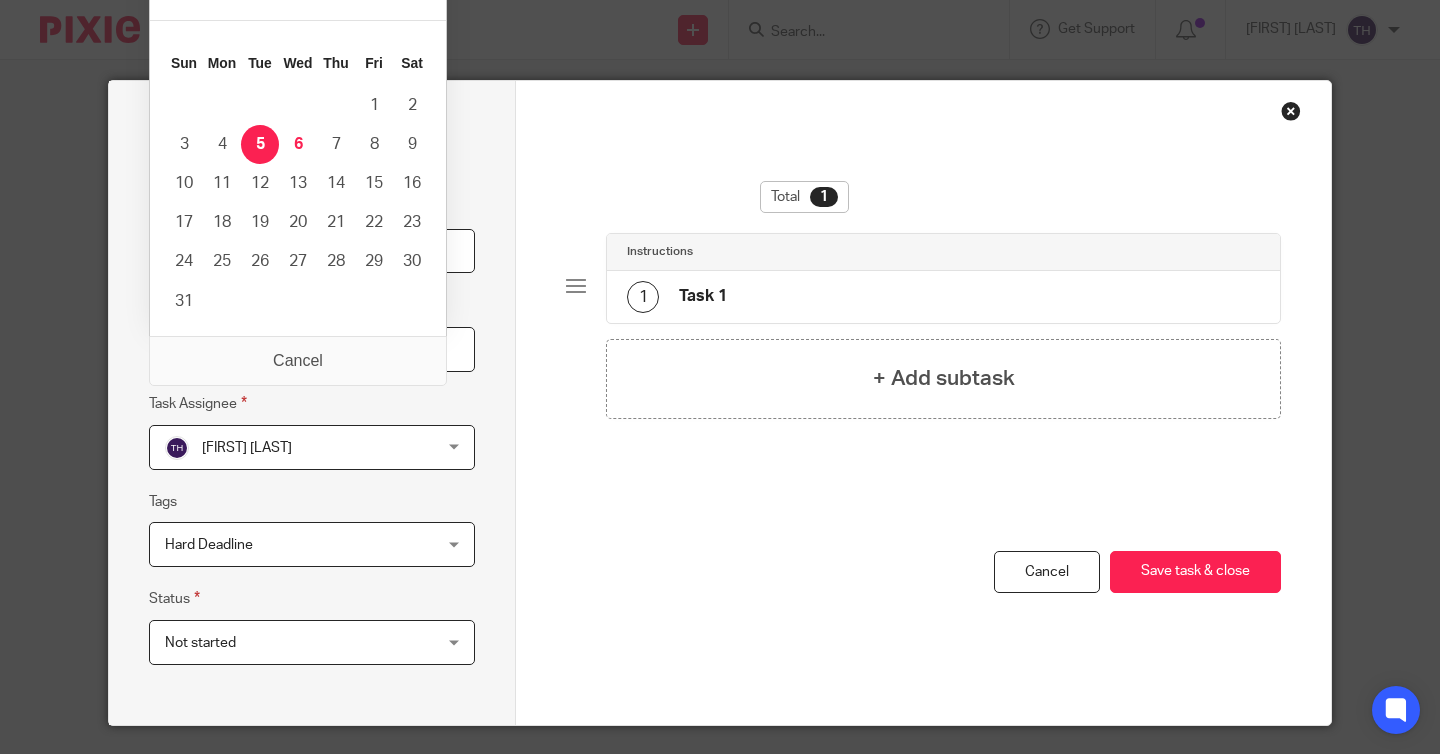 click on "2025-08-05" at bounding box center (312, 349) 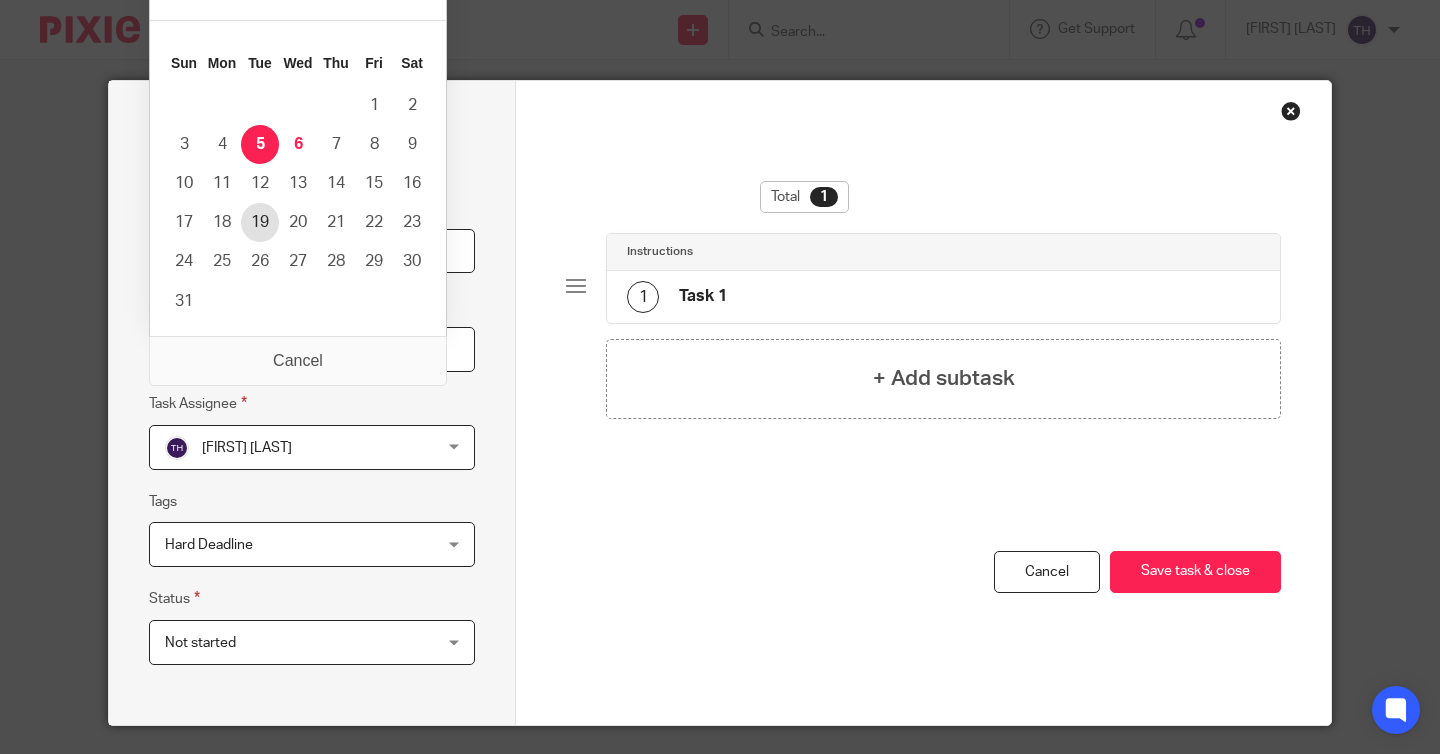 type on "2025-08-19" 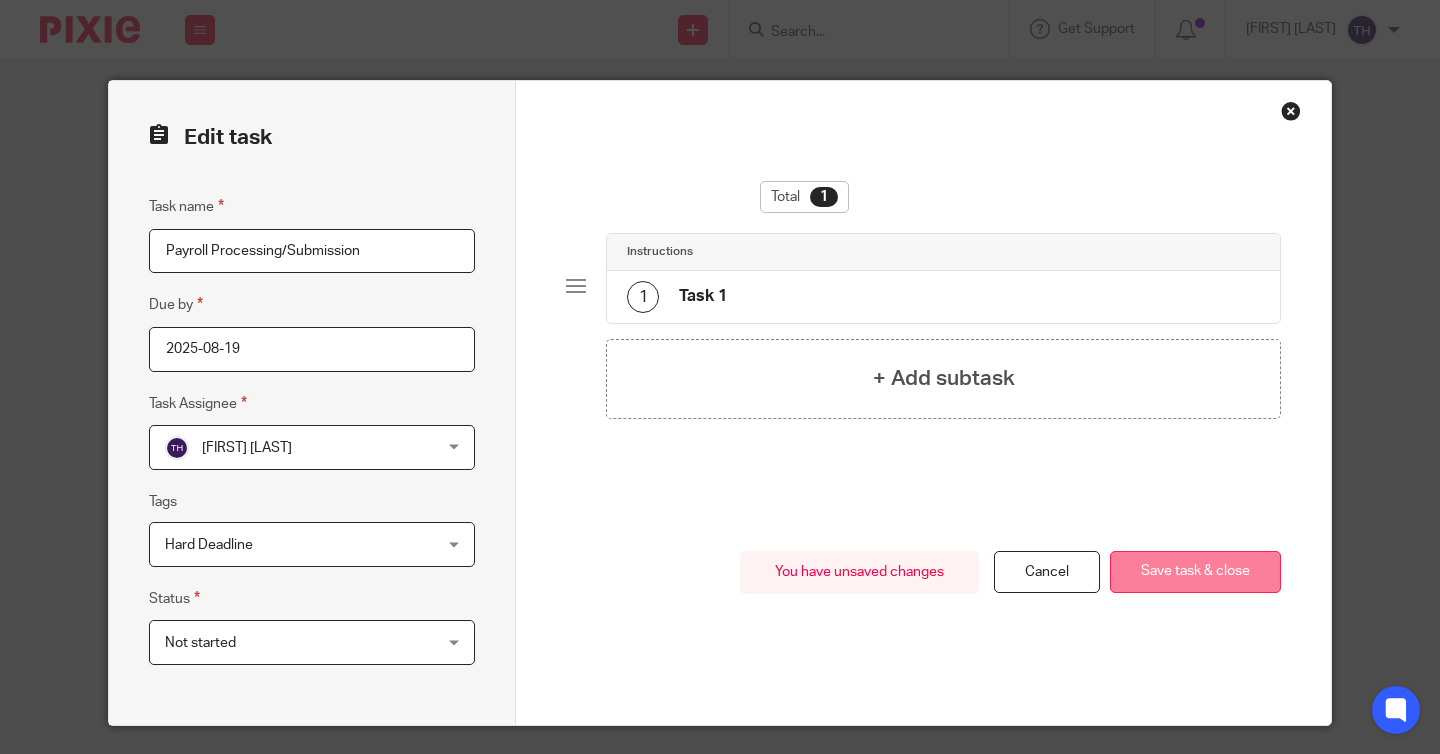click on "Save task & close" at bounding box center (1195, 572) 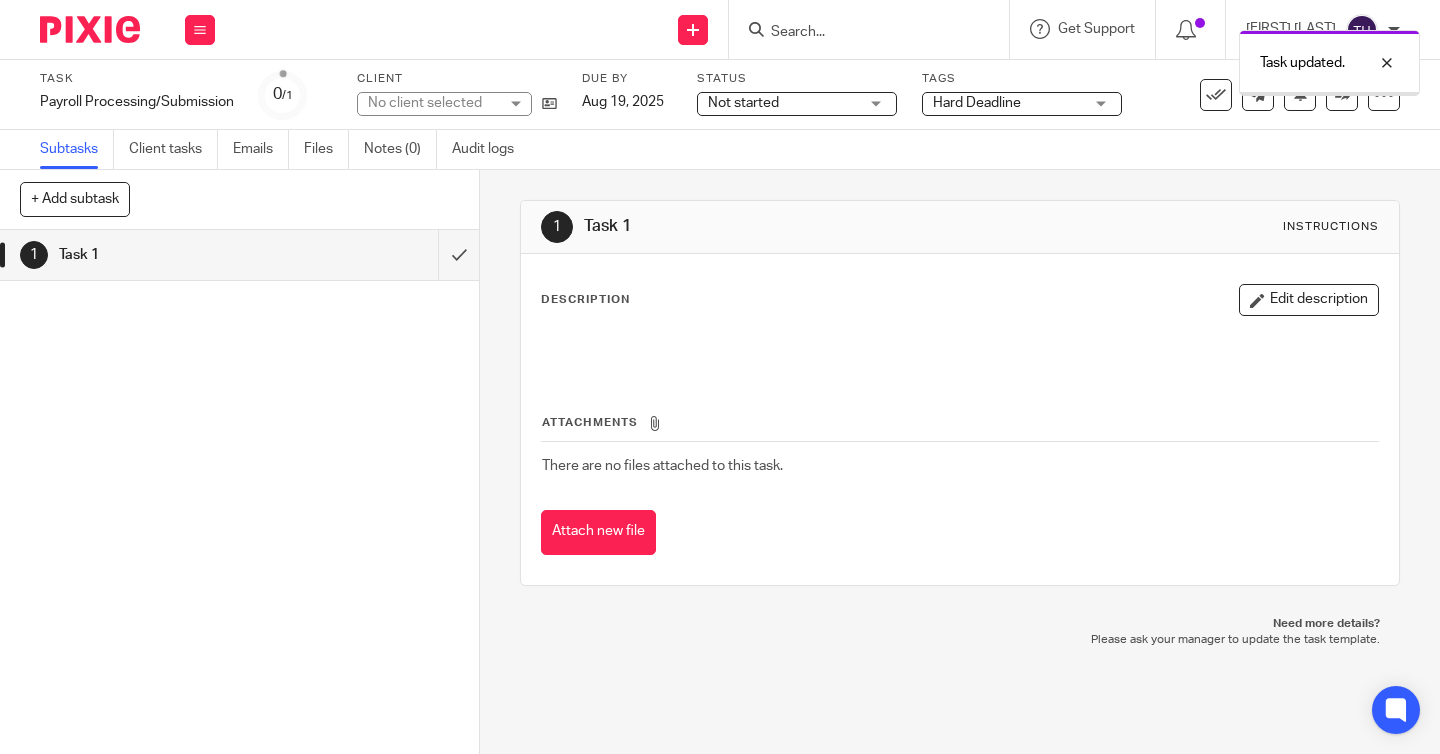scroll, scrollTop: 0, scrollLeft: 0, axis: both 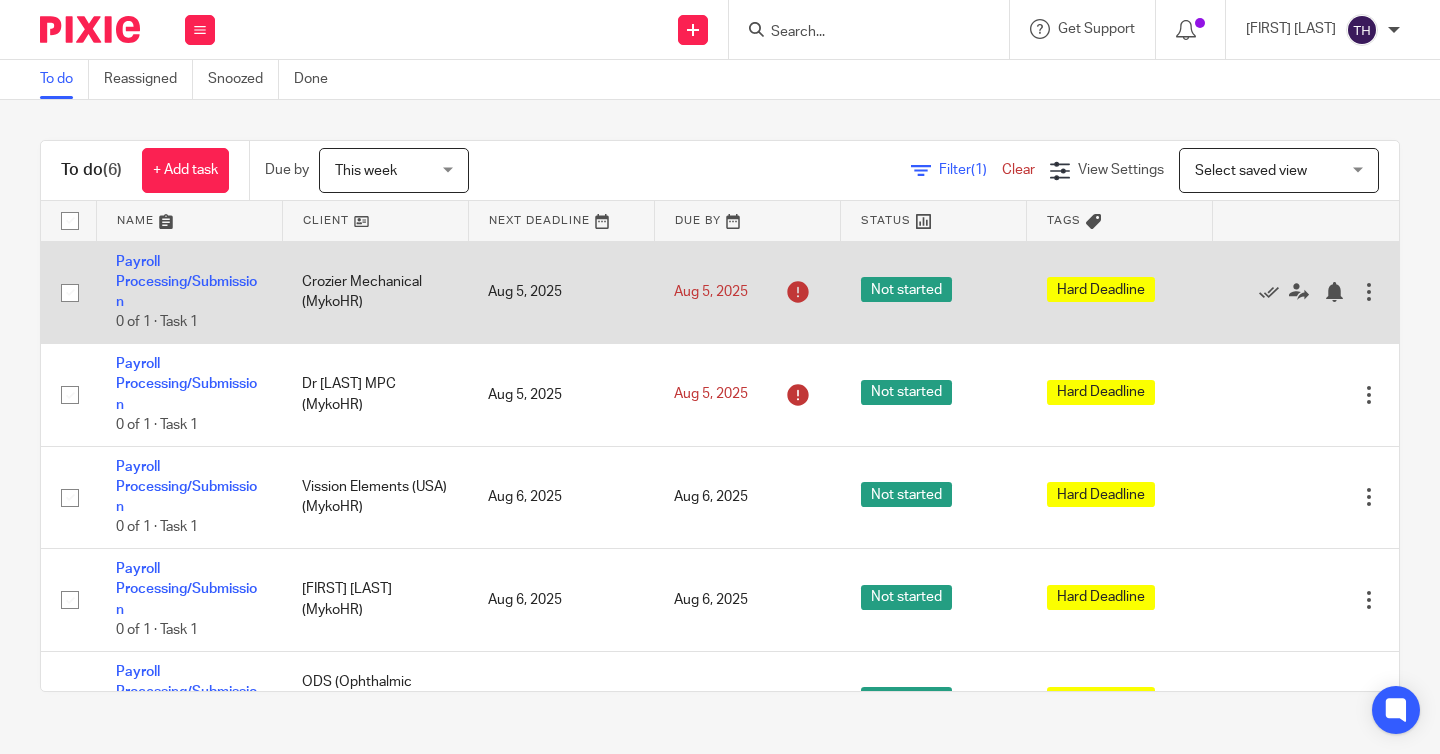 click at bounding box center [1369, 292] 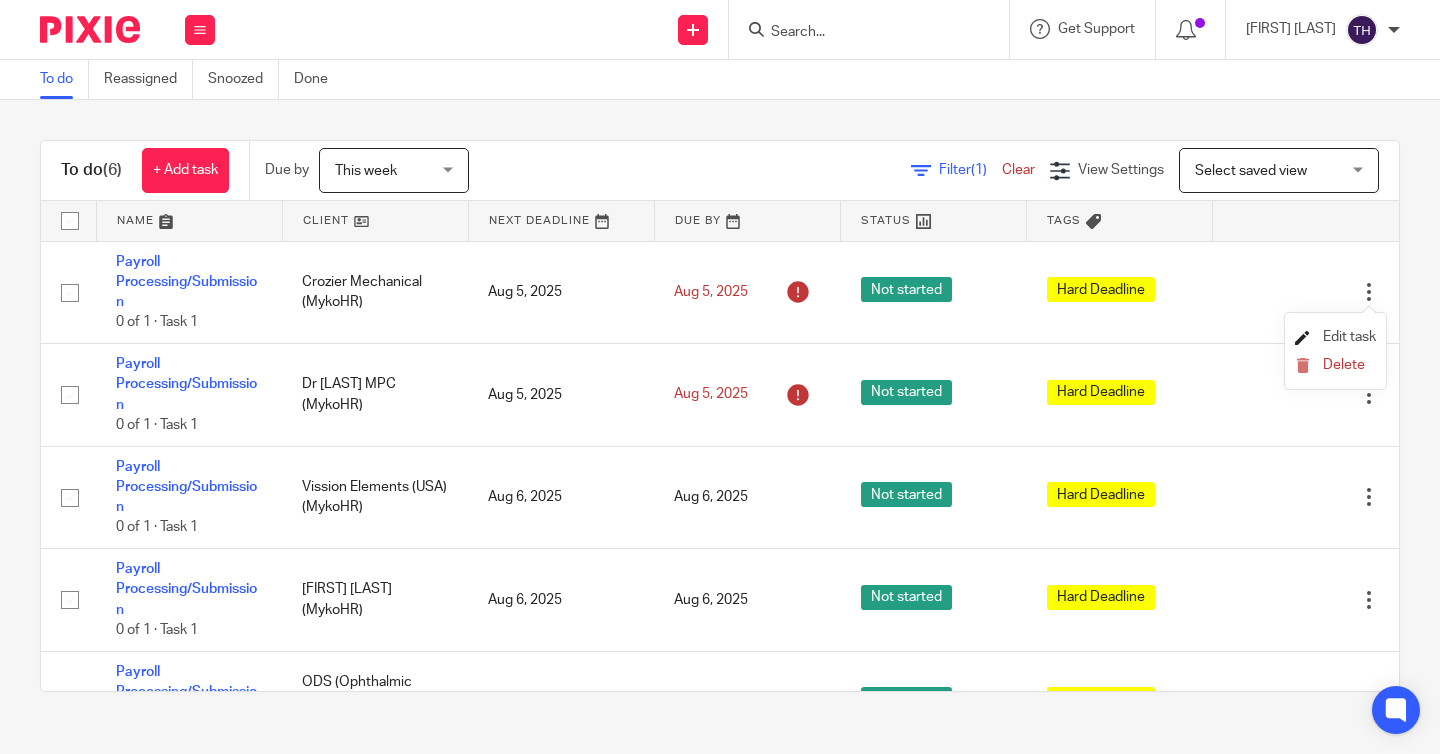 click on "Edit task" at bounding box center (1349, 337) 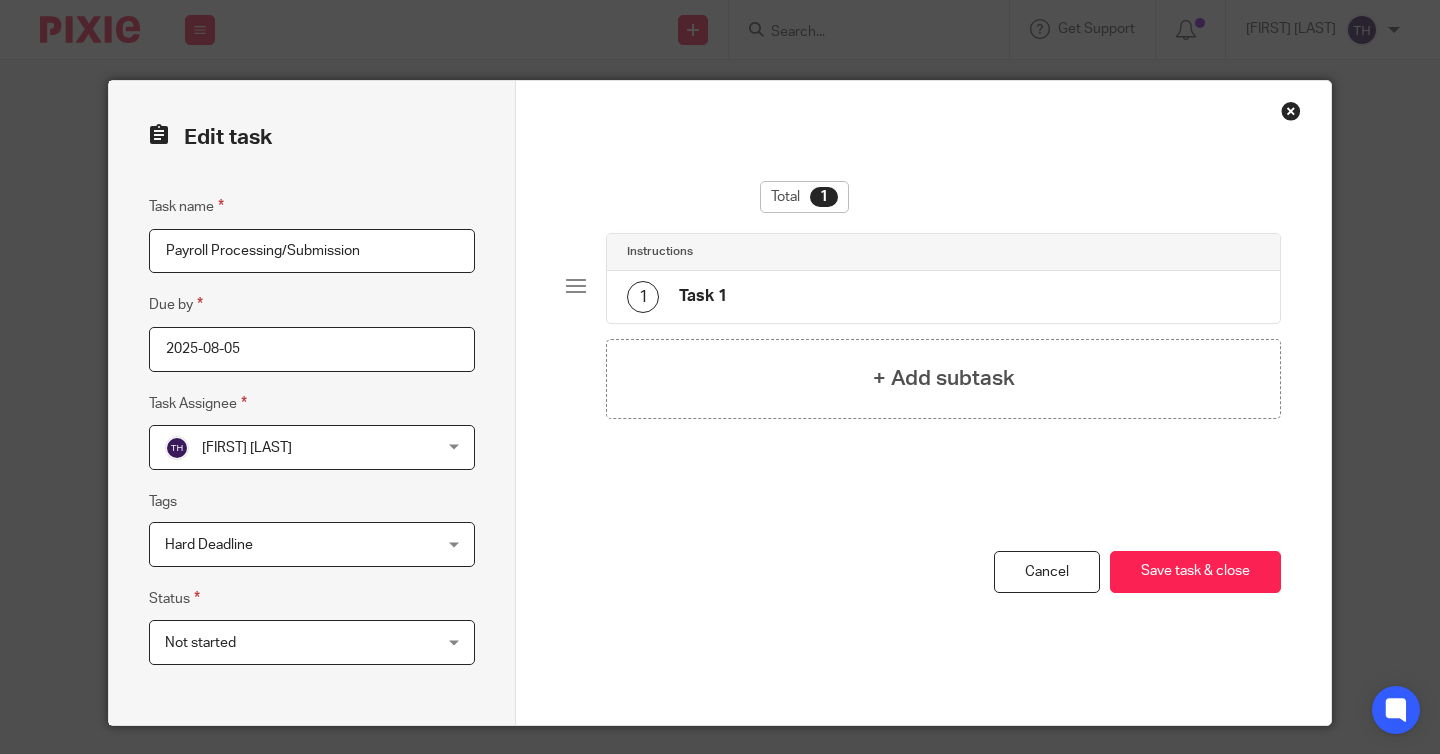 scroll, scrollTop: 0, scrollLeft: 0, axis: both 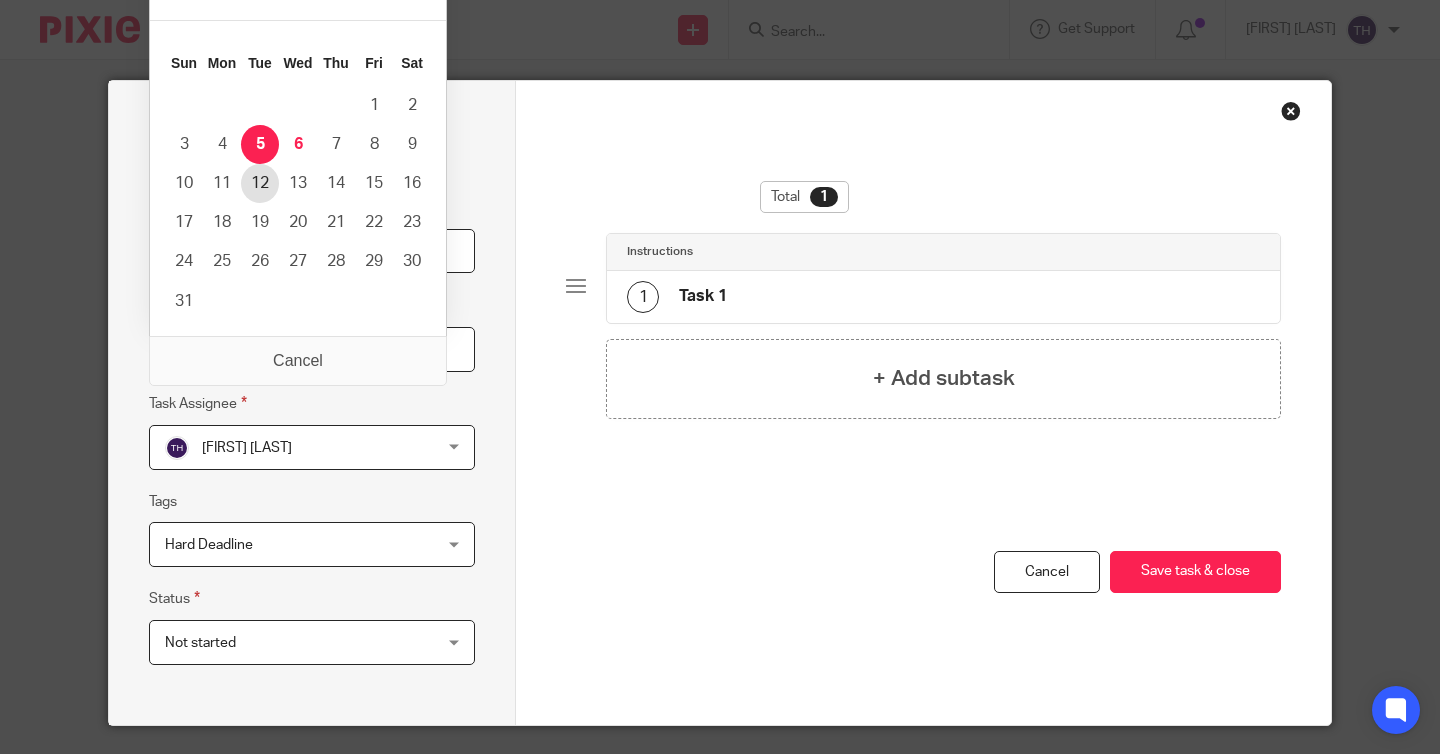 type on "2025-08-12" 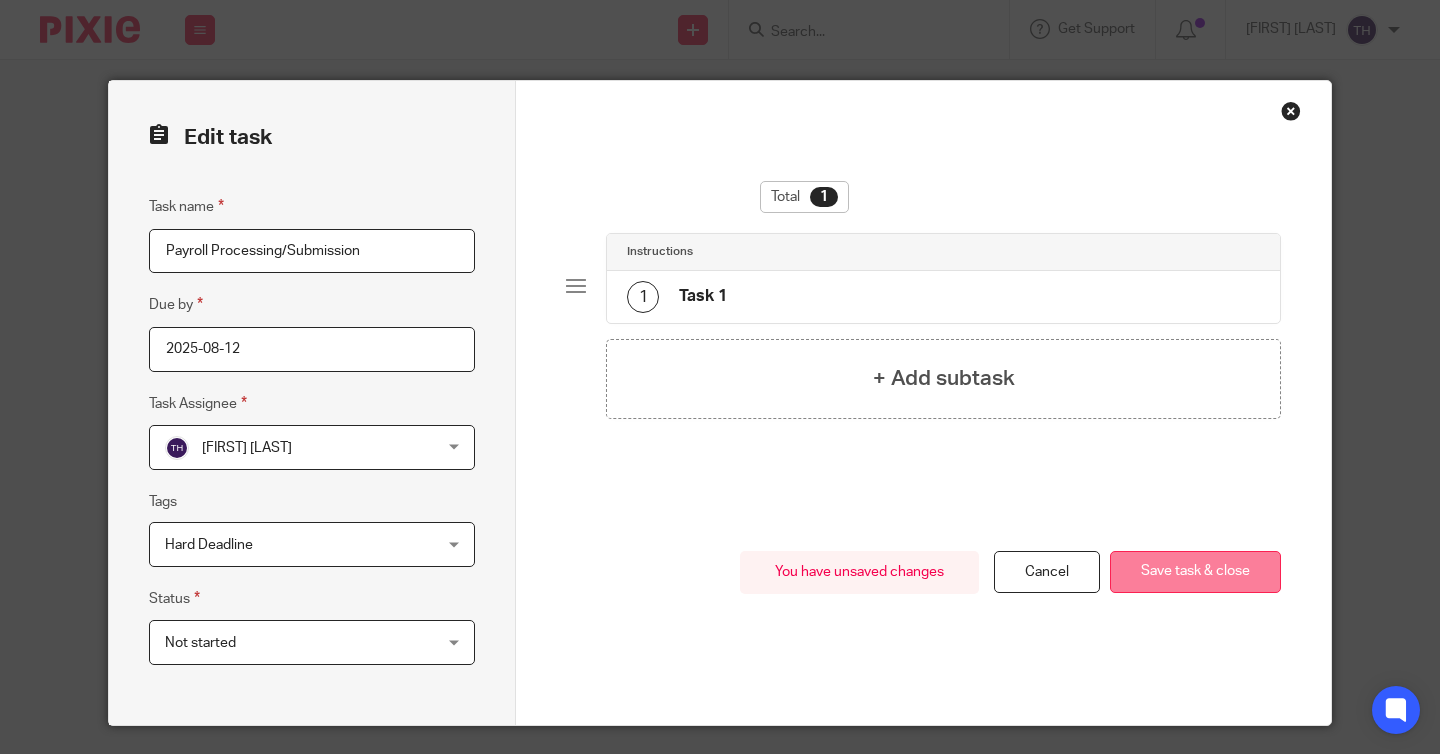 click on "Save task & close" at bounding box center (1195, 572) 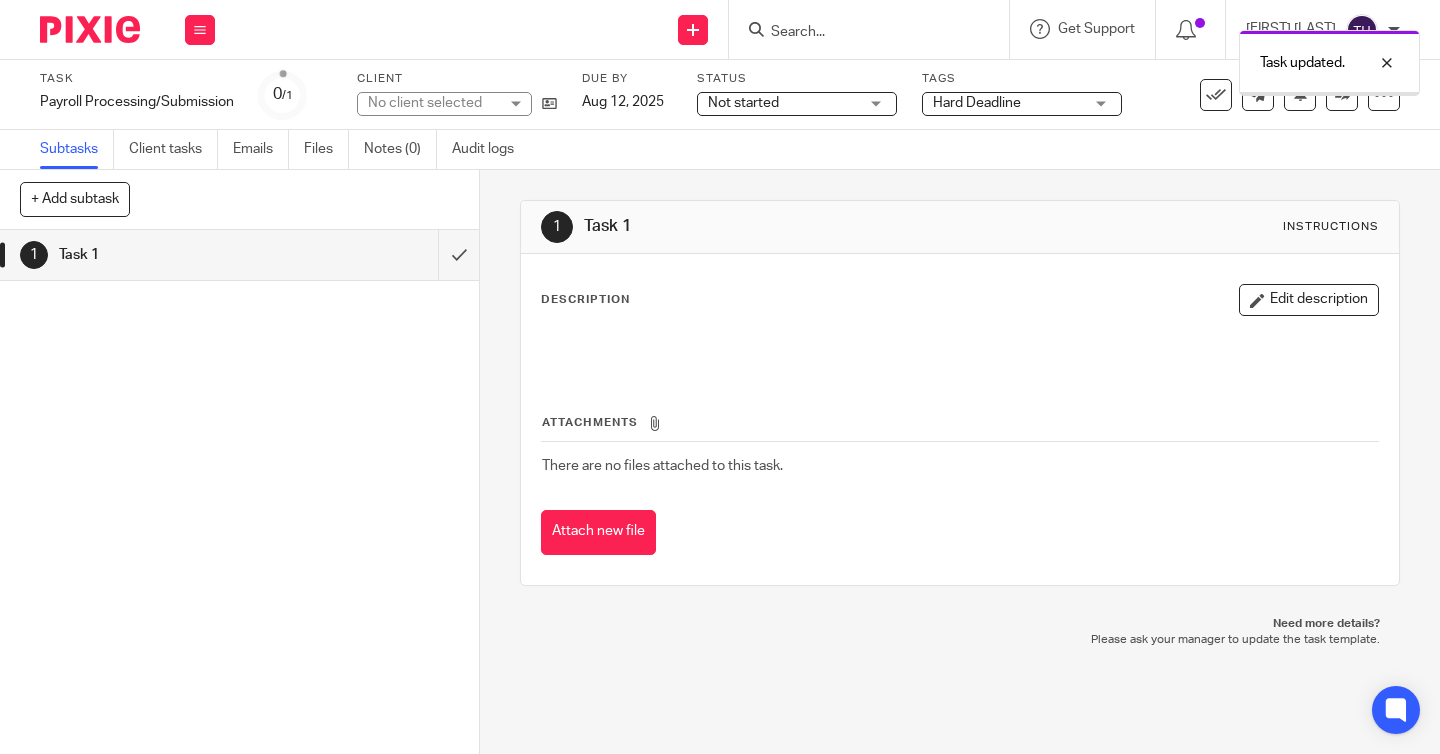 scroll, scrollTop: 0, scrollLeft: 0, axis: both 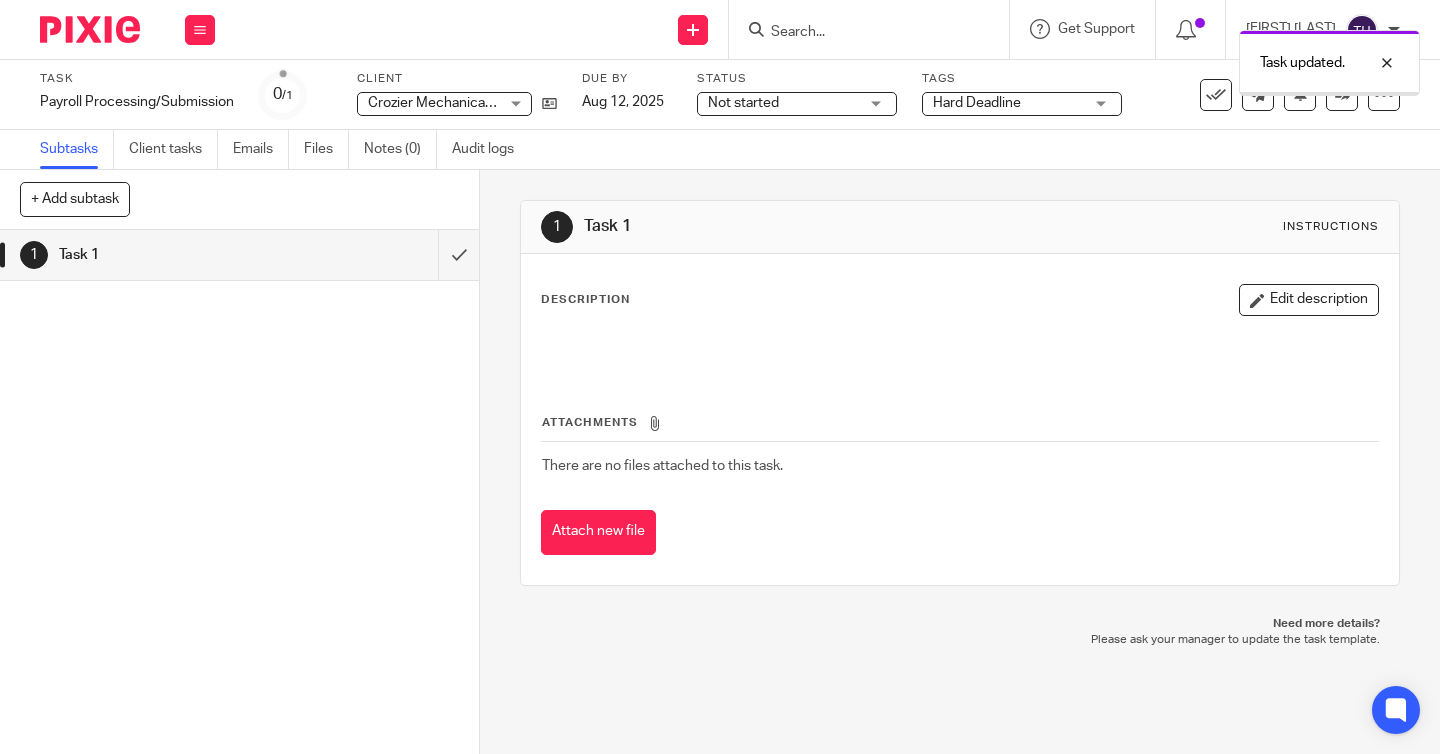 click at bounding box center (90, 29) 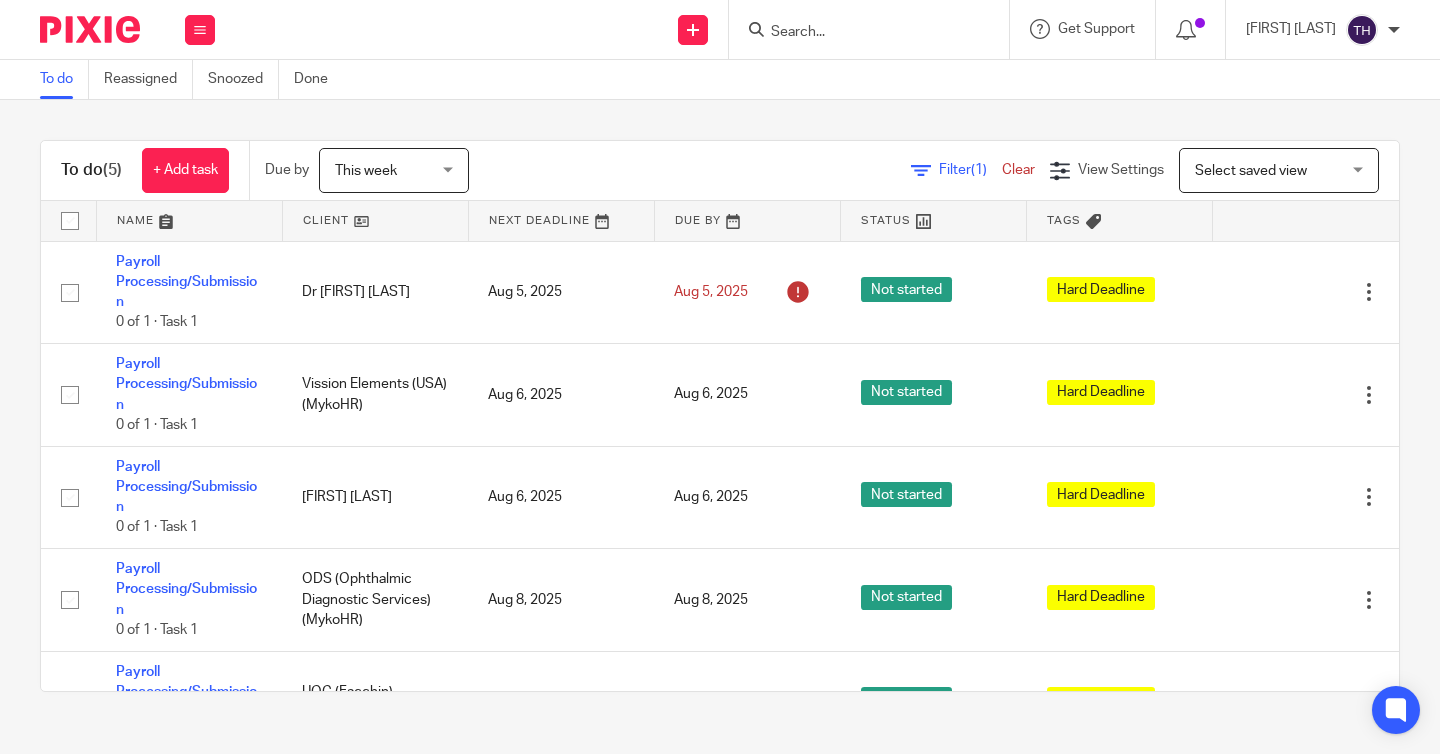 scroll, scrollTop: 0, scrollLeft: 0, axis: both 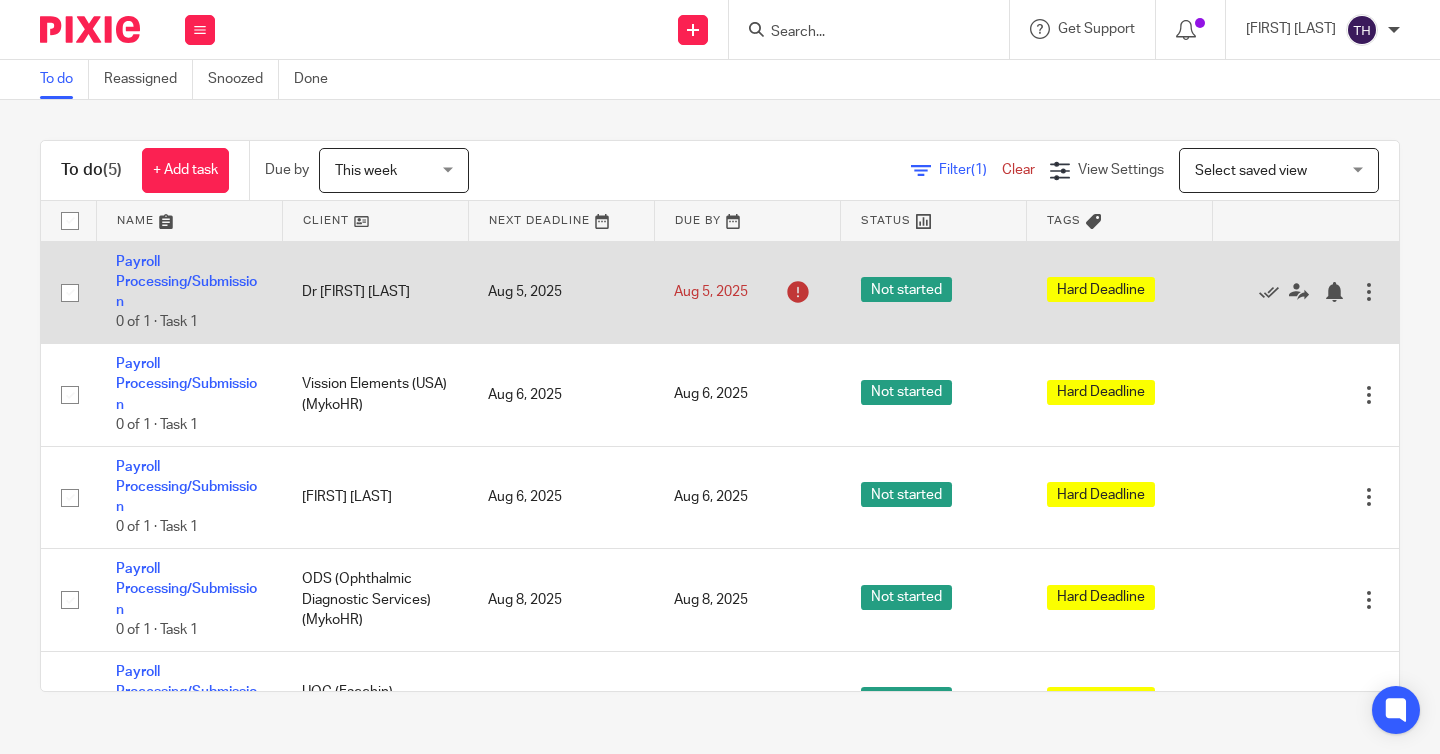click at bounding box center (1369, 292) 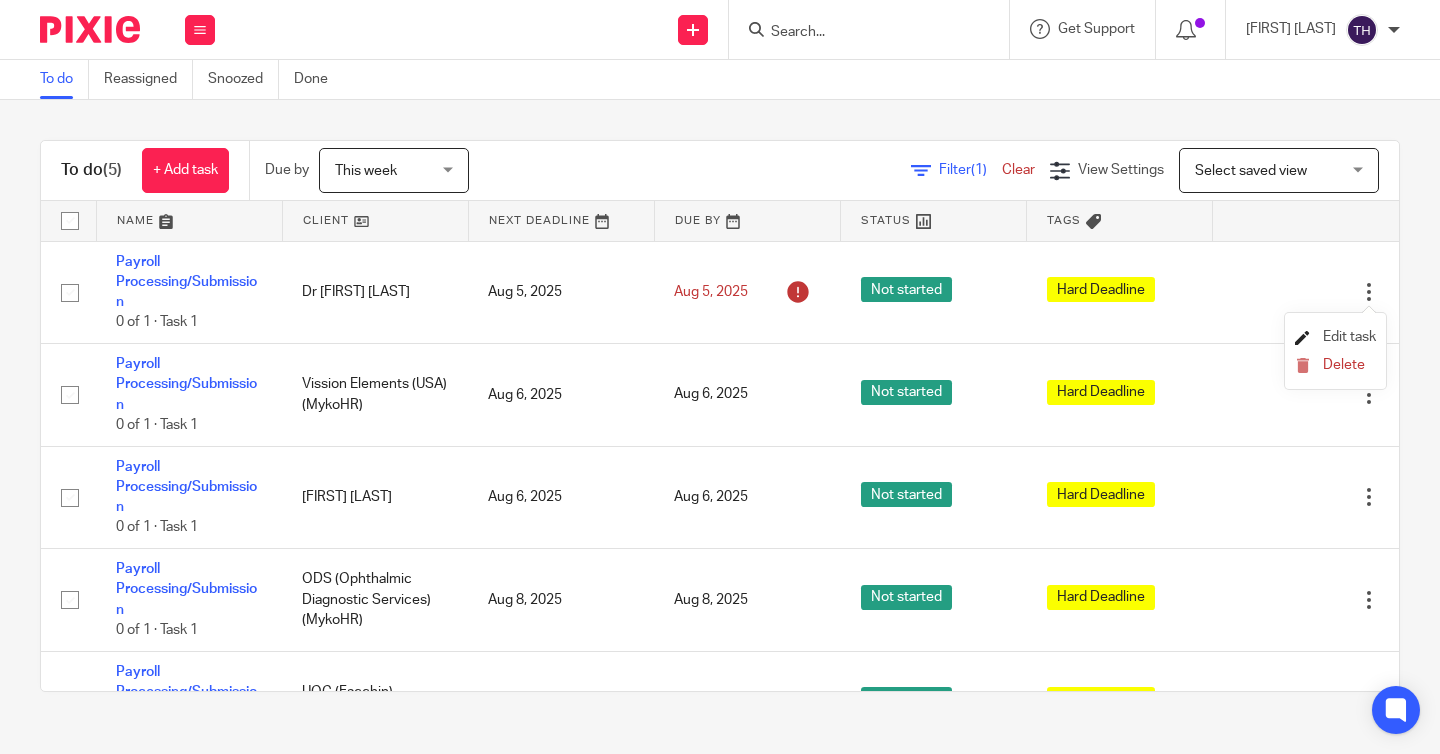 click on "Edit task" at bounding box center [1335, 337] 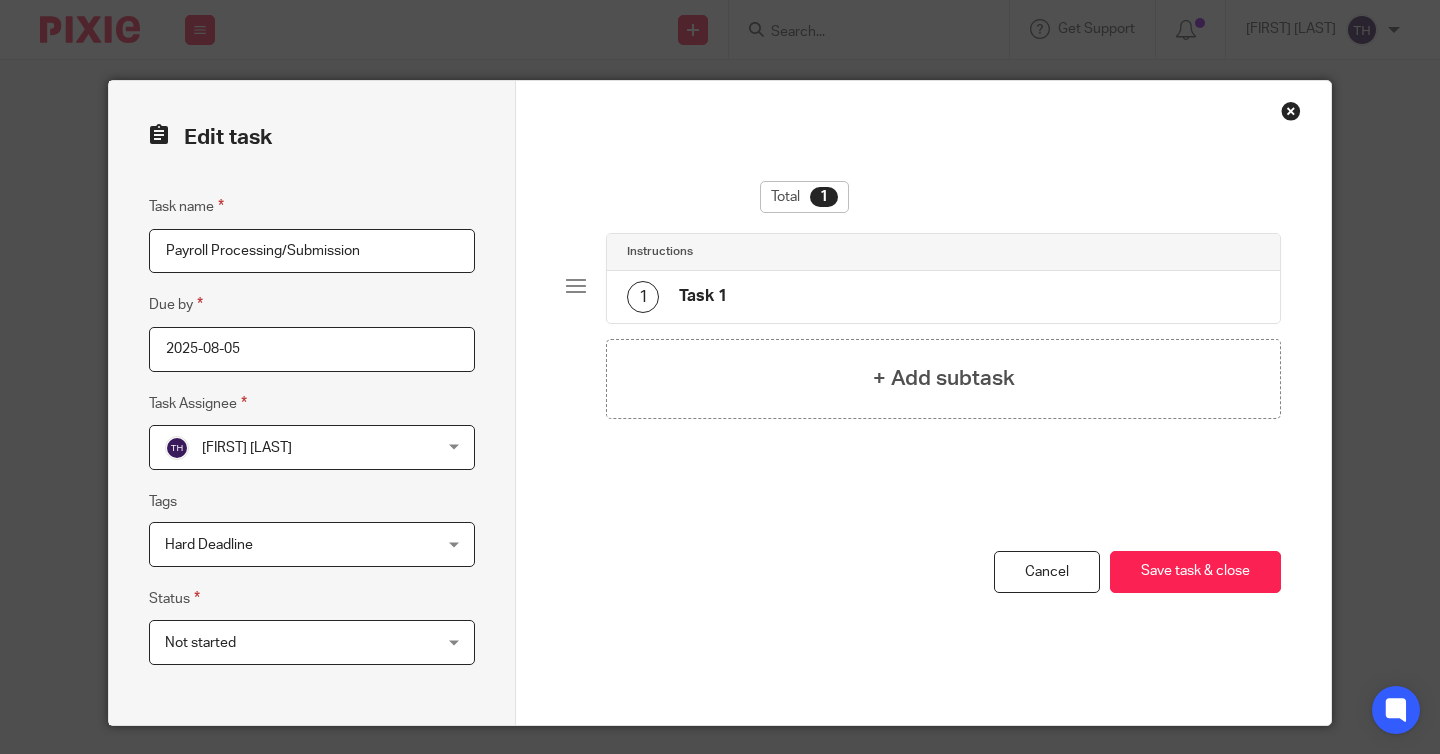 scroll, scrollTop: 0, scrollLeft: 0, axis: both 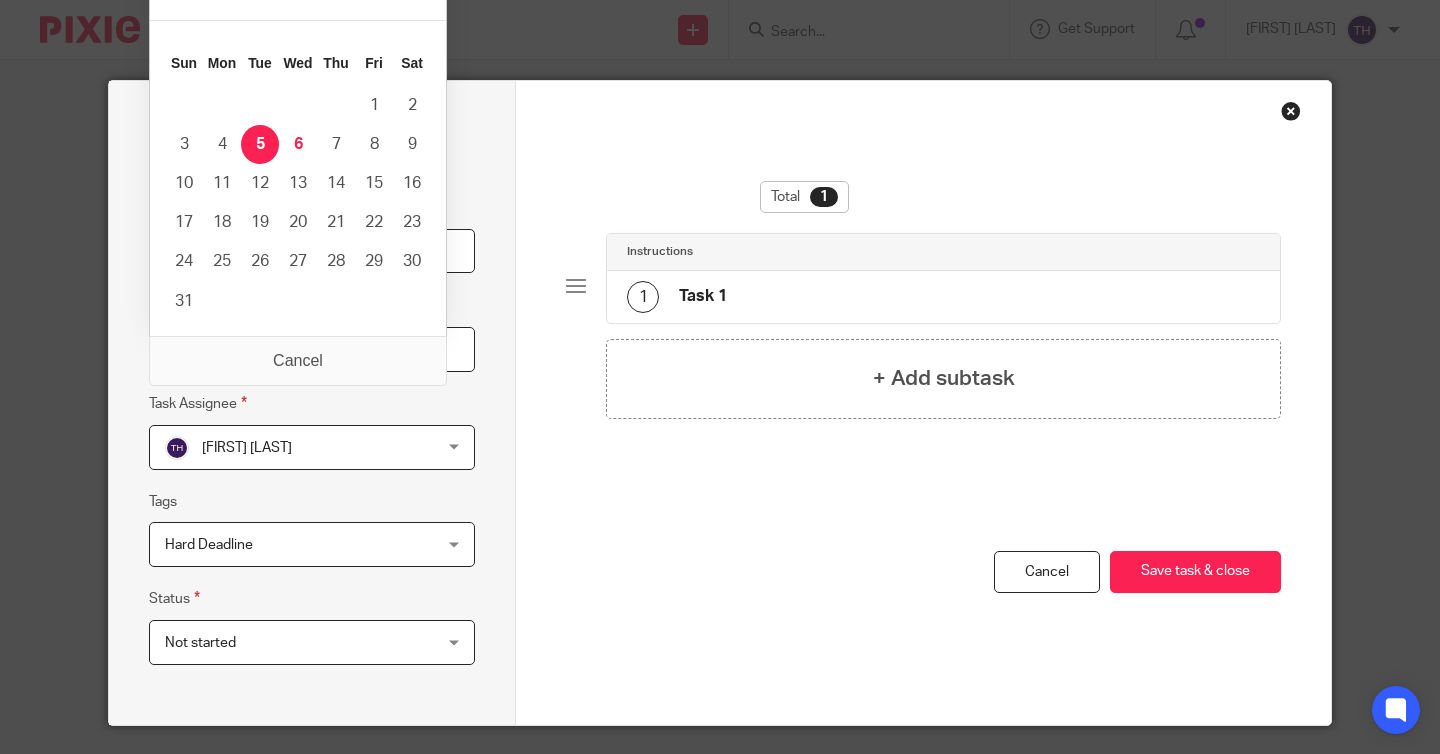 click on "2025-08-05" at bounding box center (312, 349) 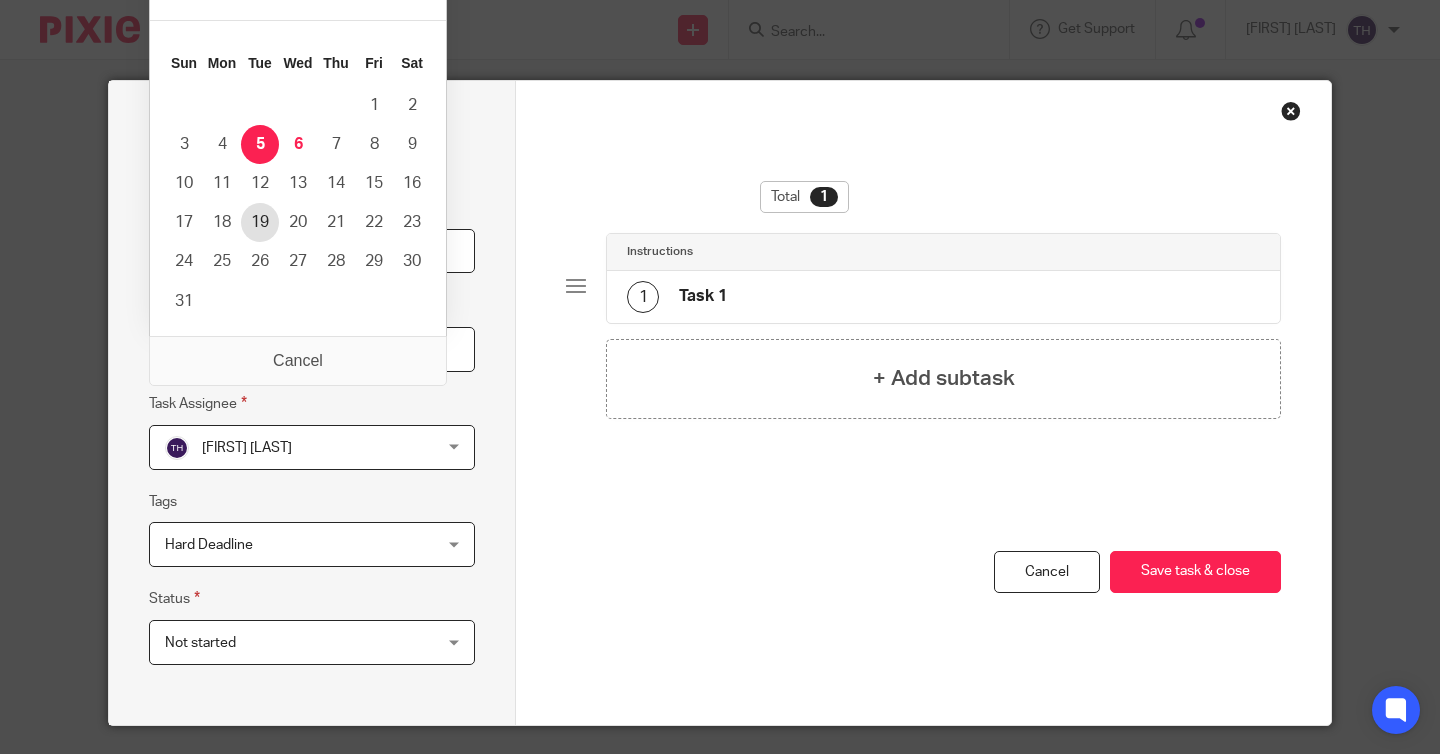 type on "2025-08-19" 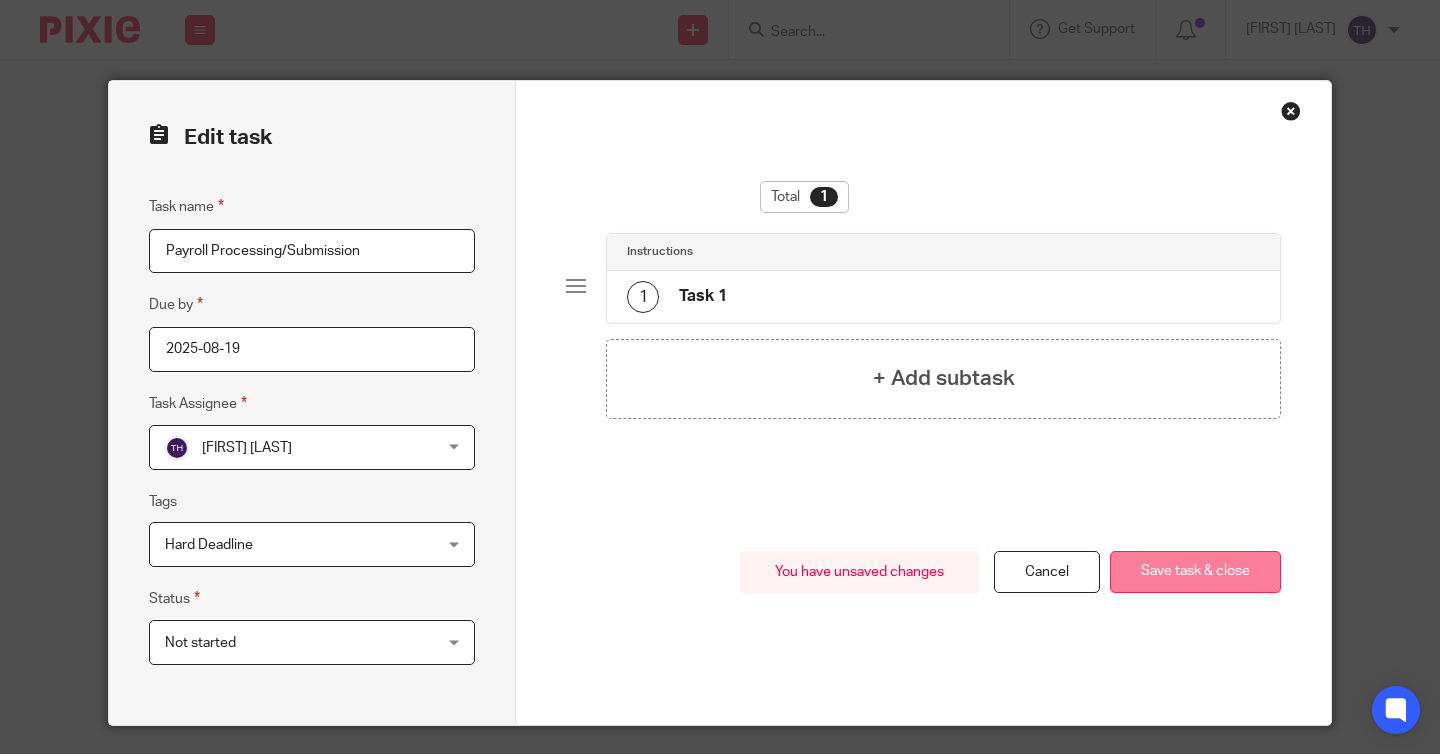 click on "Save task & close" at bounding box center (1195, 572) 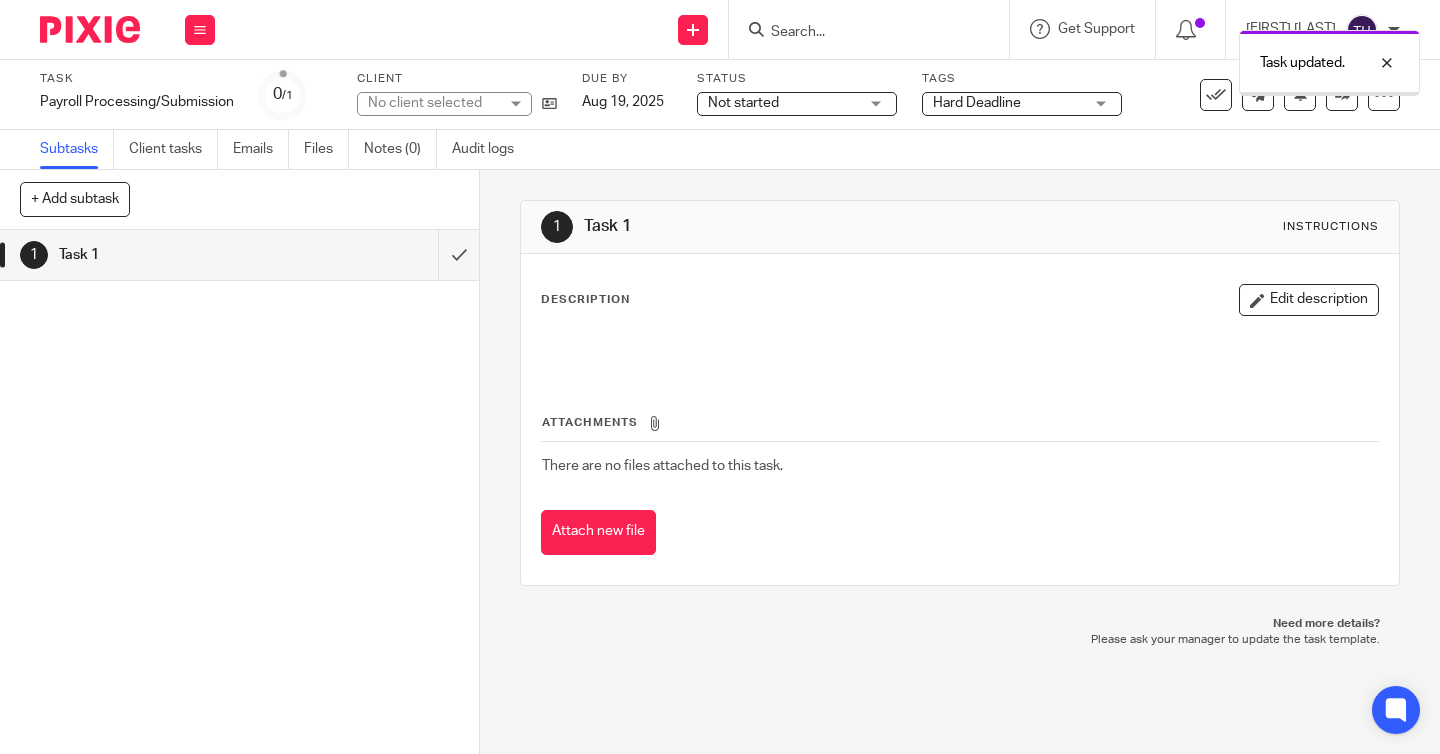 scroll, scrollTop: 0, scrollLeft: 0, axis: both 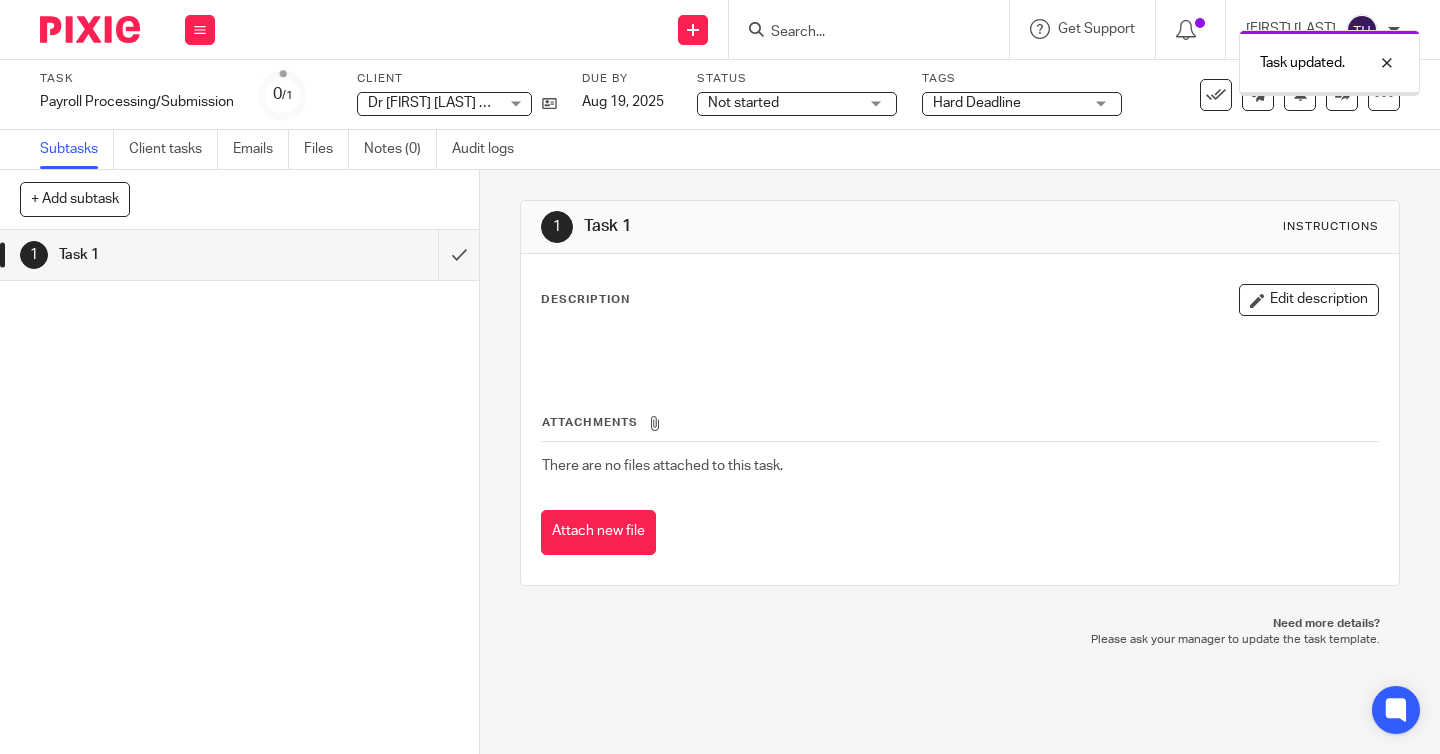 click at bounding box center (82, 29) 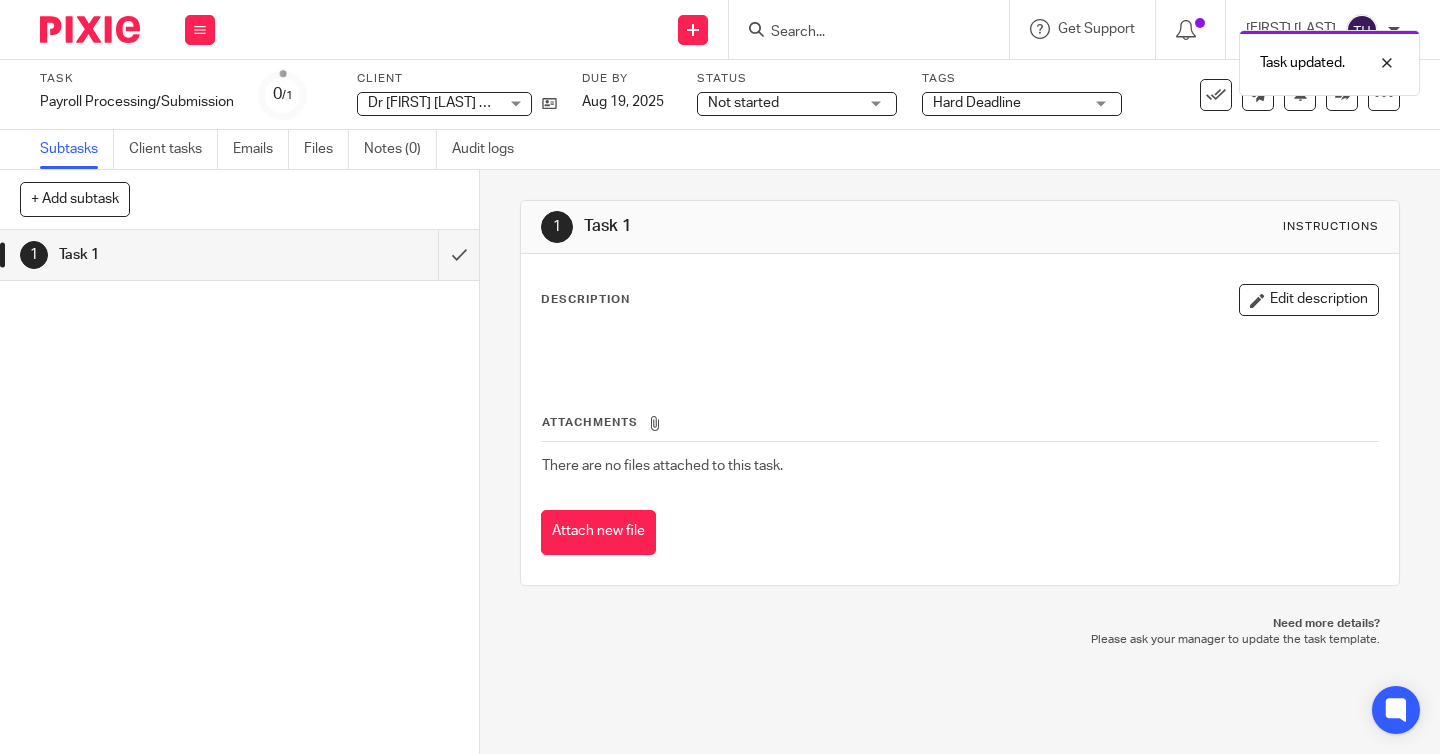 click at bounding box center (90, 29) 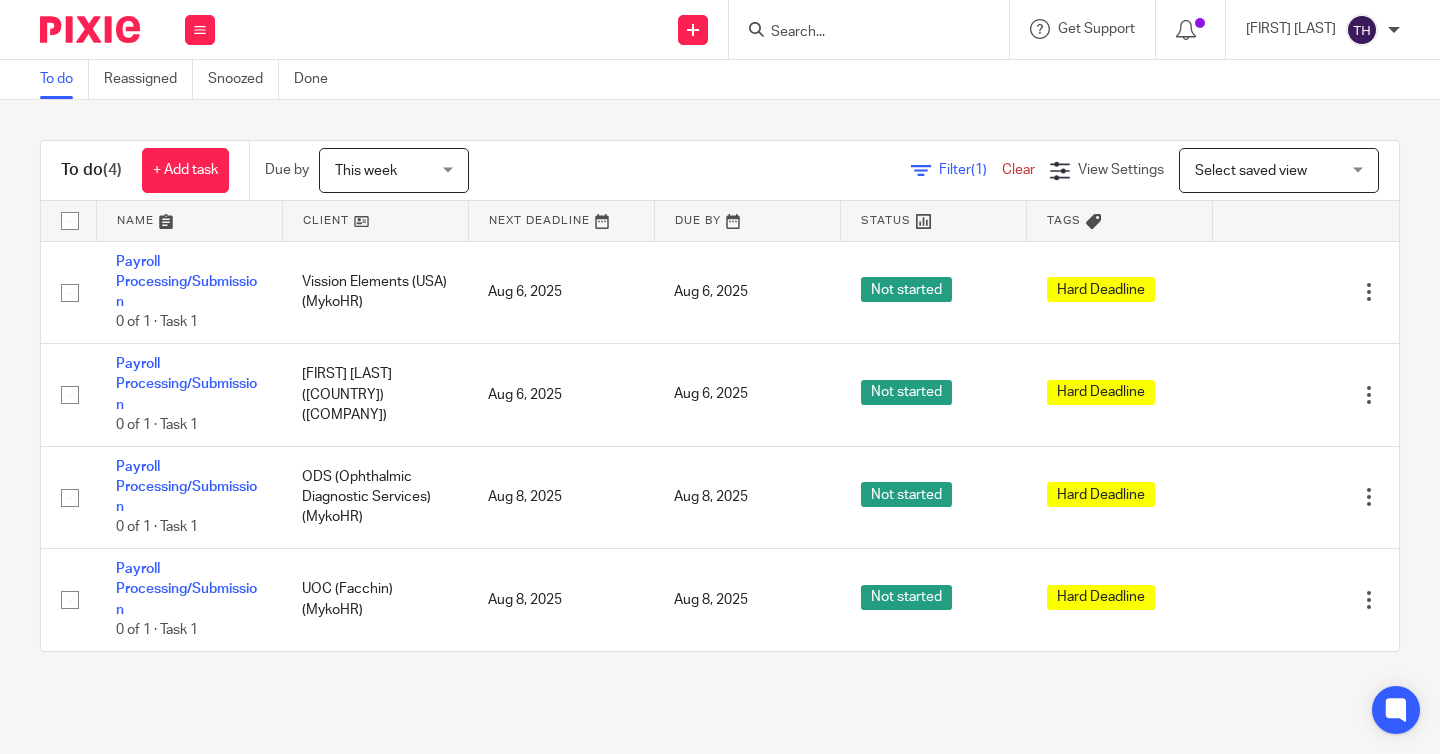 scroll, scrollTop: 0, scrollLeft: 0, axis: both 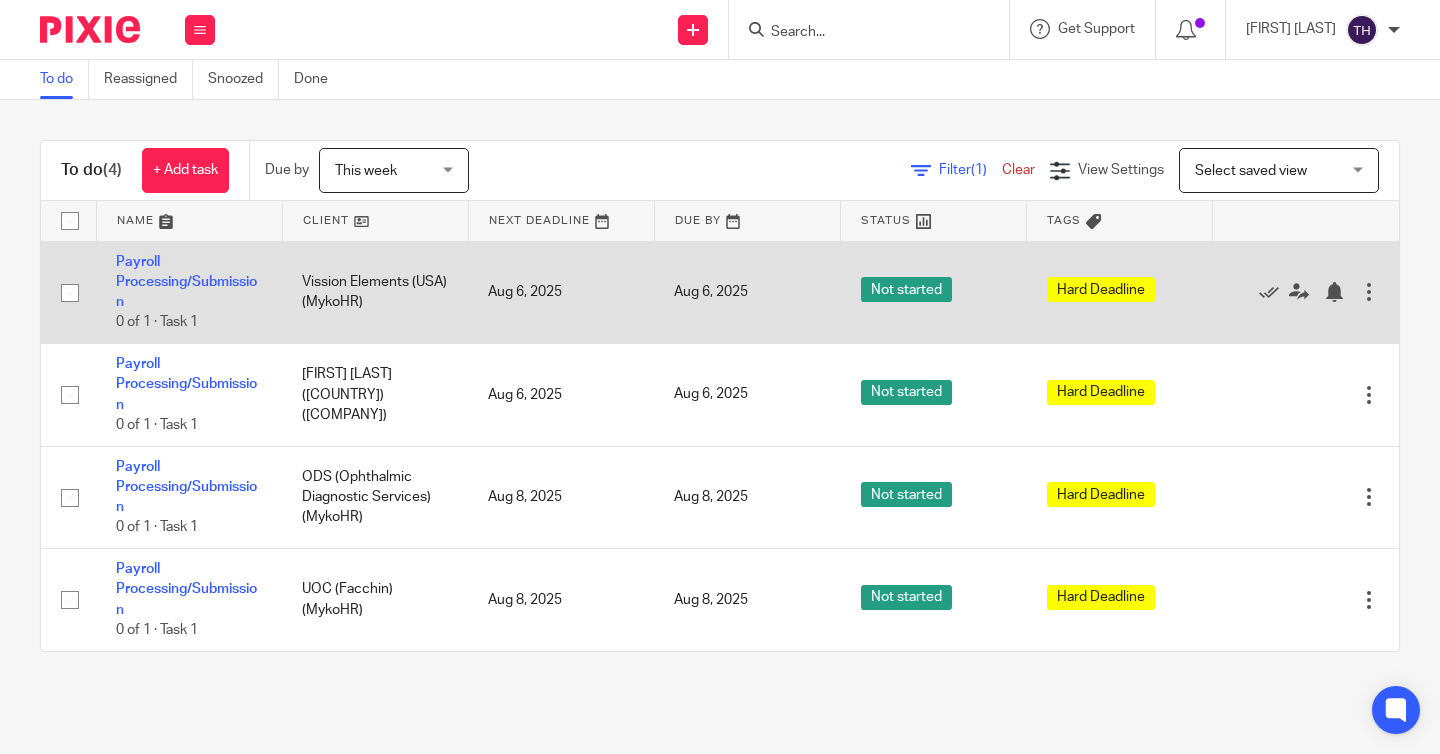 click at bounding box center [1369, 292] 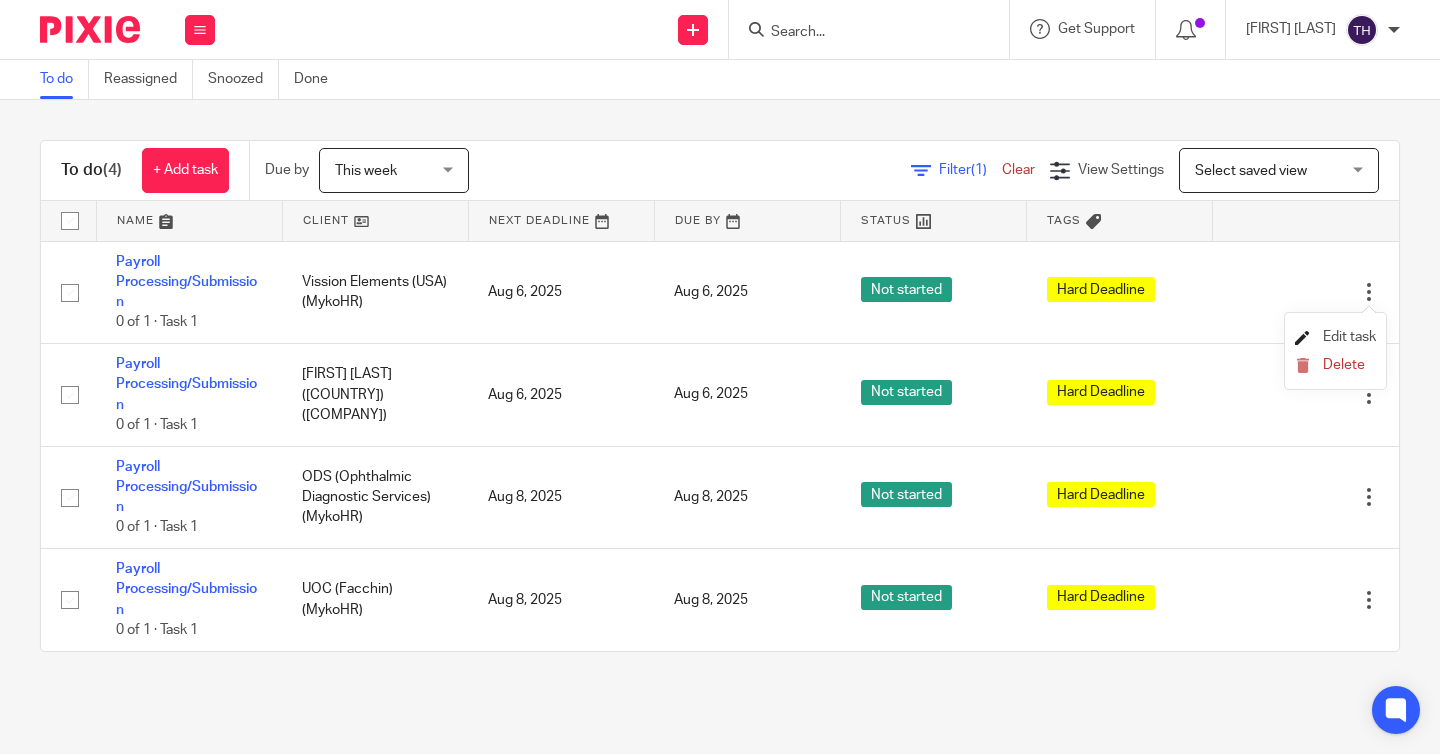 click on "Edit task" at bounding box center (1349, 337) 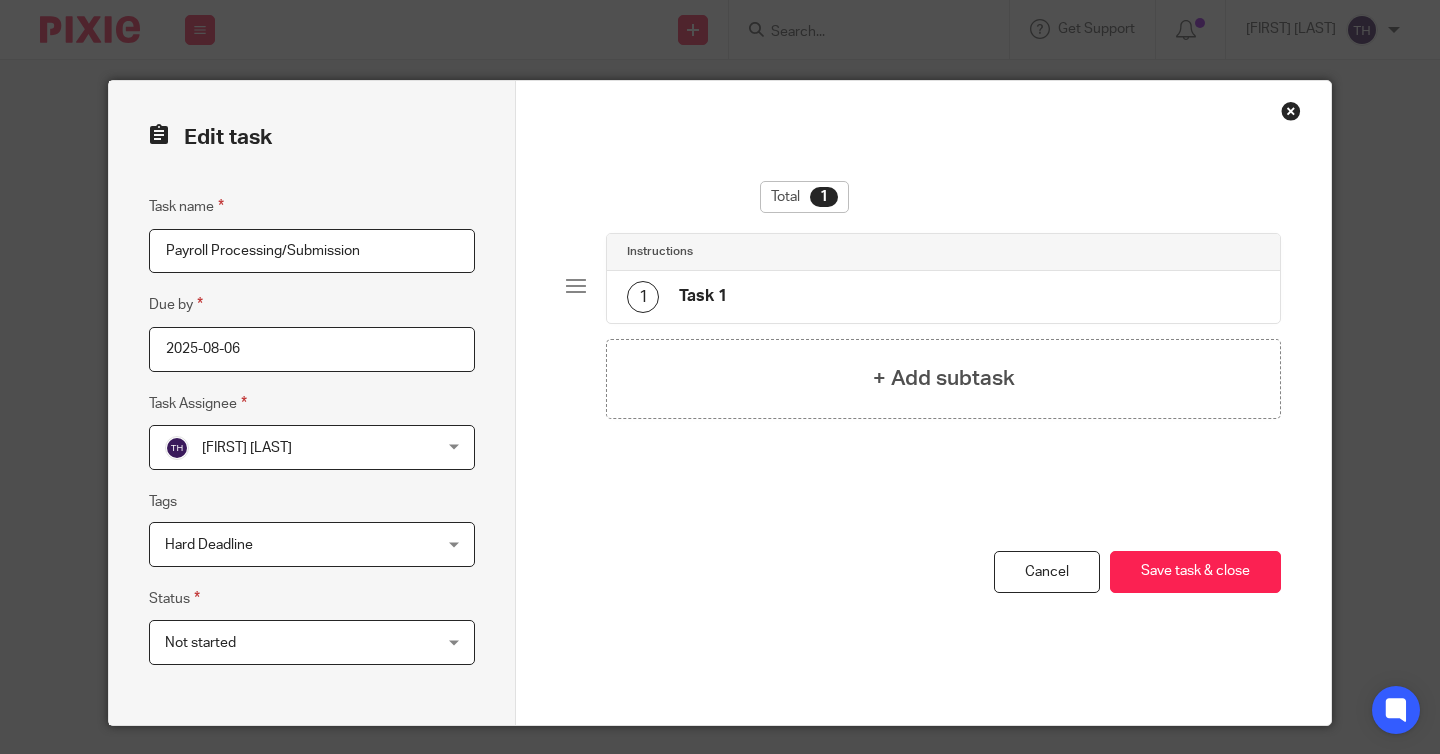 scroll, scrollTop: 0, scrollLeft: 0, axis: both 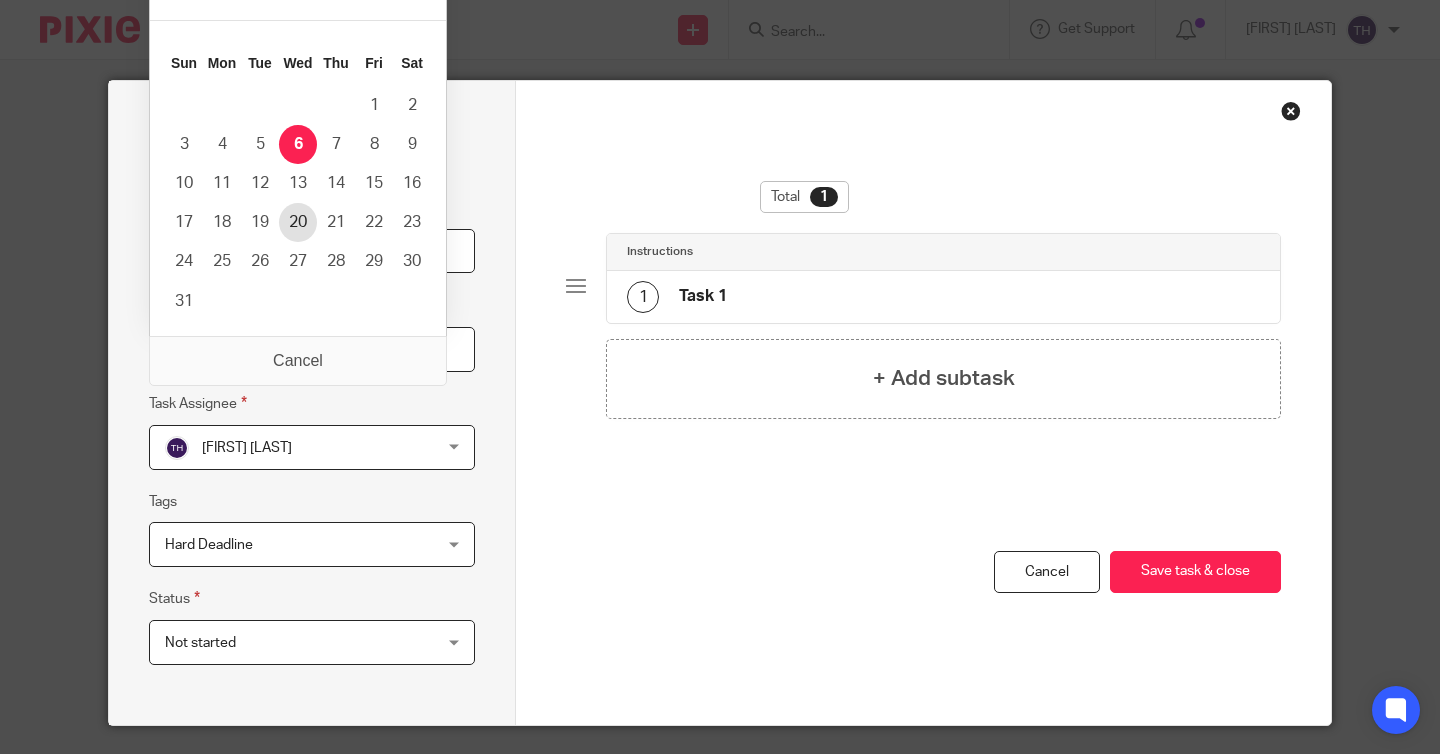 type on "2025-08-20" 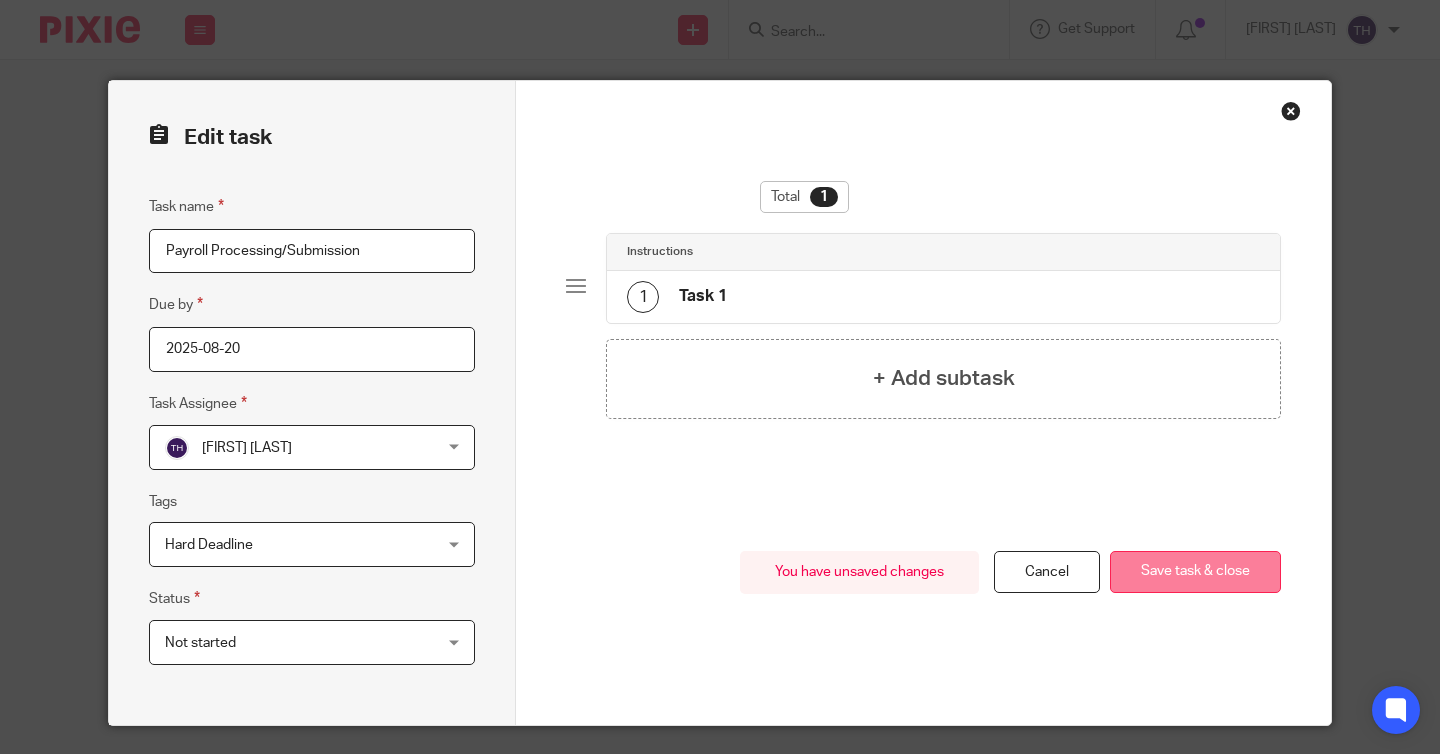 click on "Save task & close" at bounding box center [1195, 572] 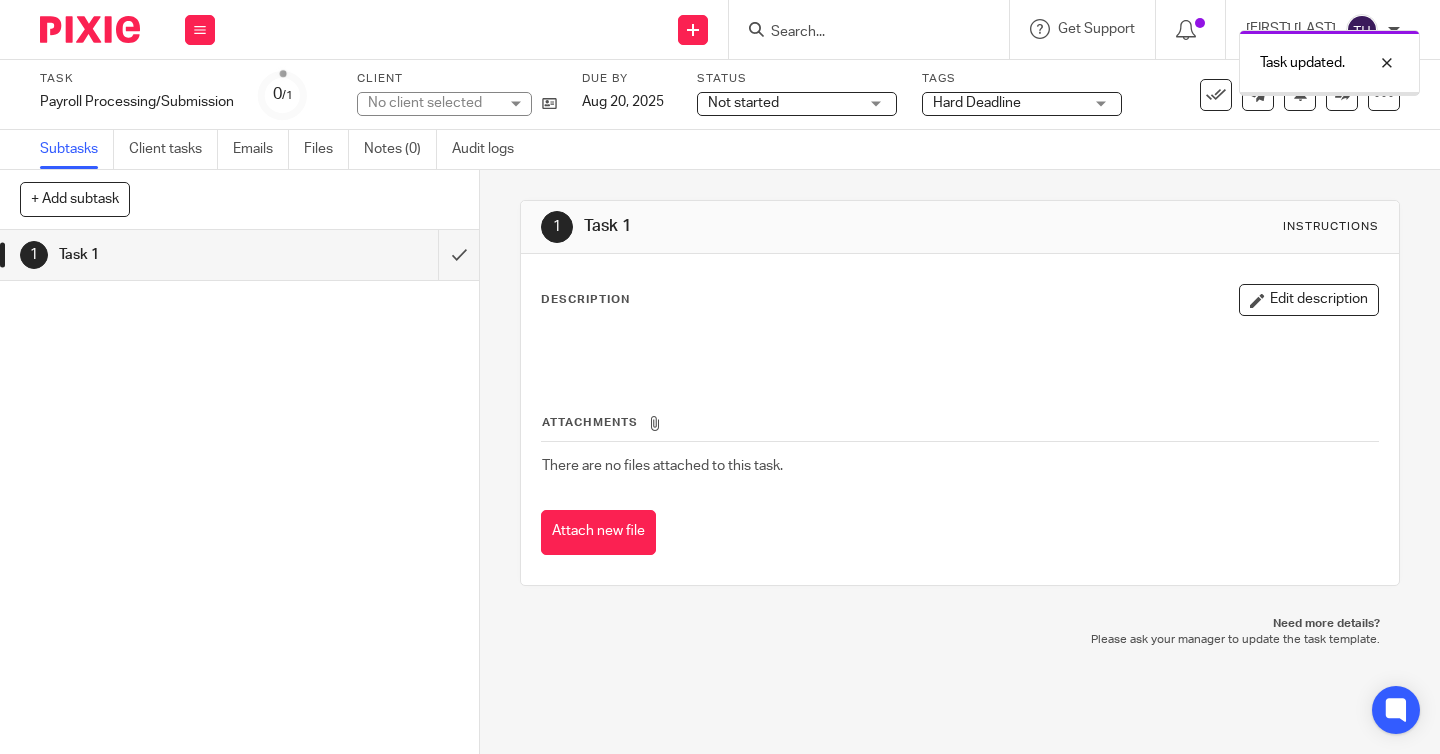 scroll, scrollTop: 0, scrollLeft: 0, axis: both 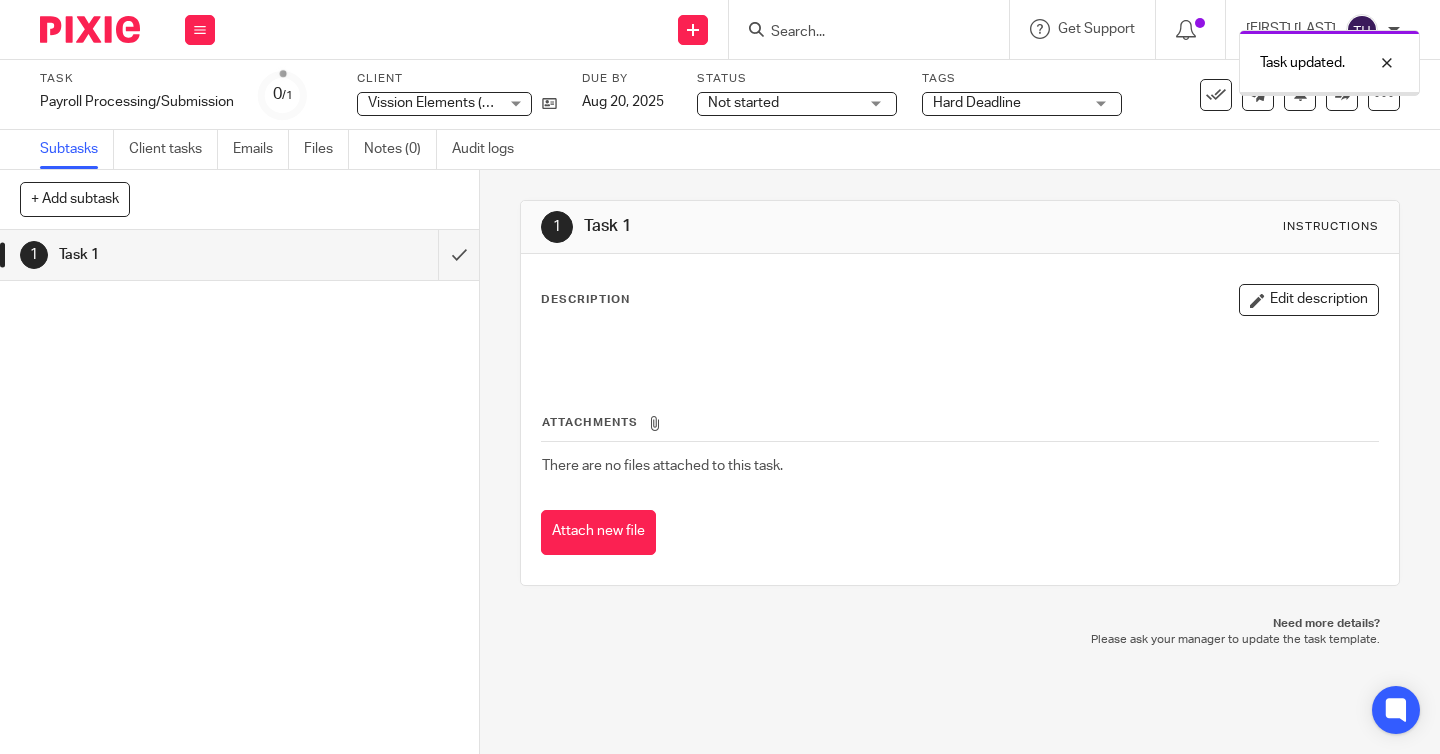 click at bounding box center (90, 29) 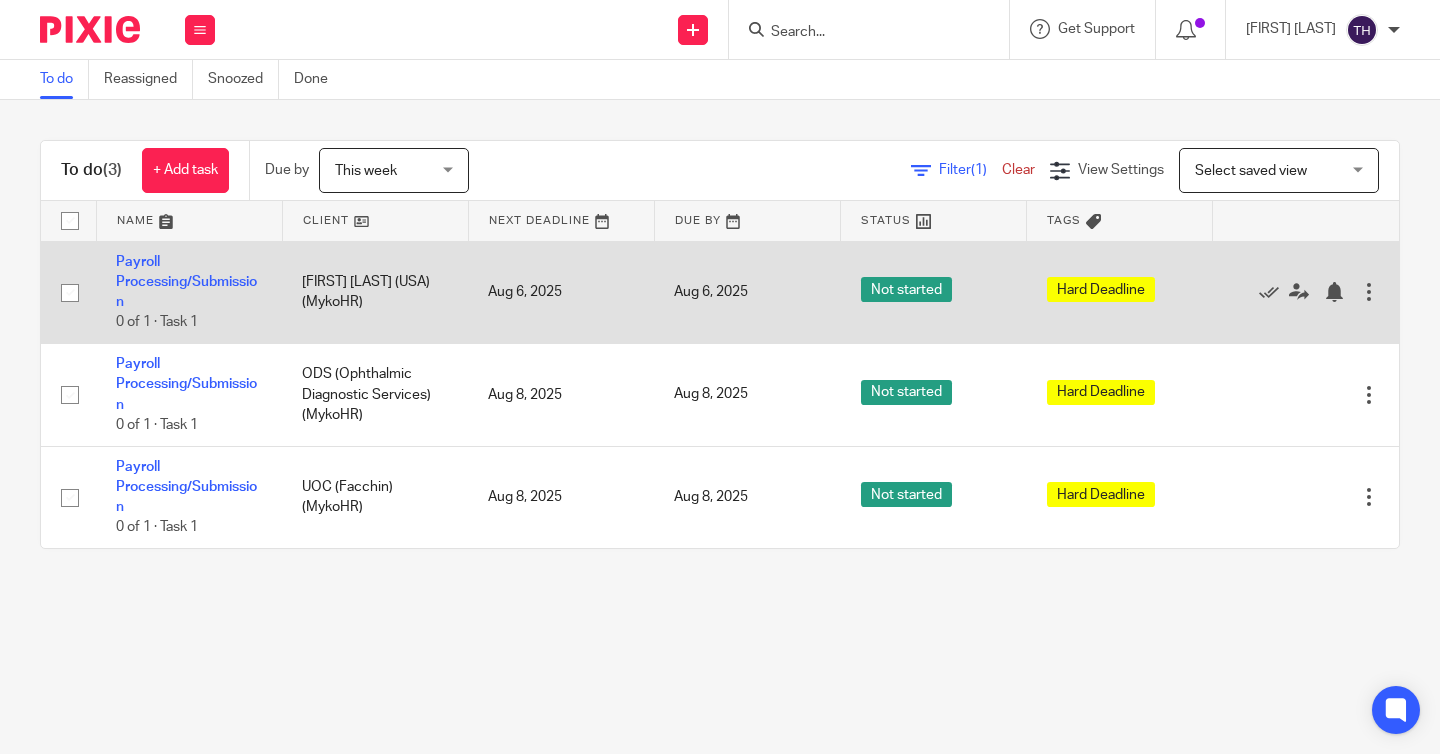 scroll, scrollTop: 0, scrollLeft: 0, axis: both 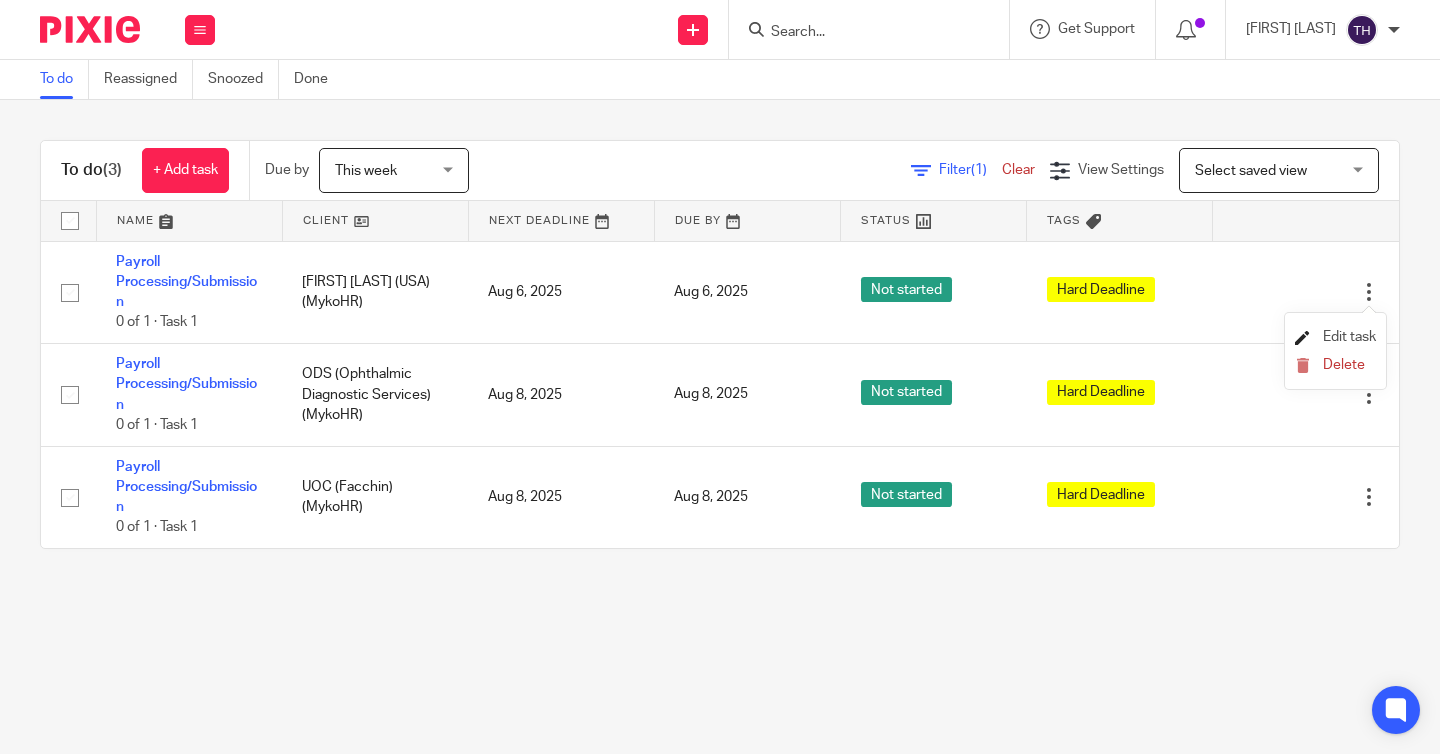 click on "Edit task" at bounding box center (1349, 337) 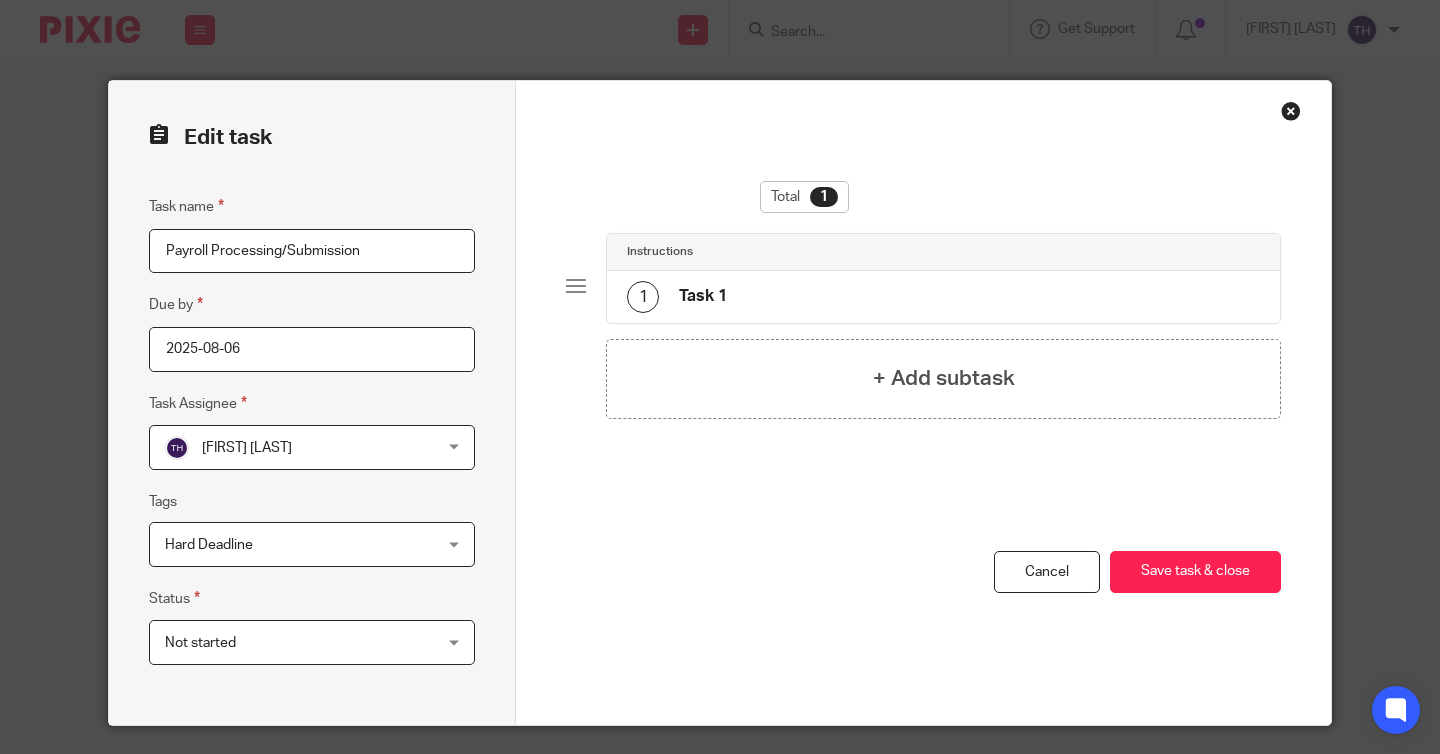 scroll, scrollTop: 0, scrollLeft: 0, axis: both 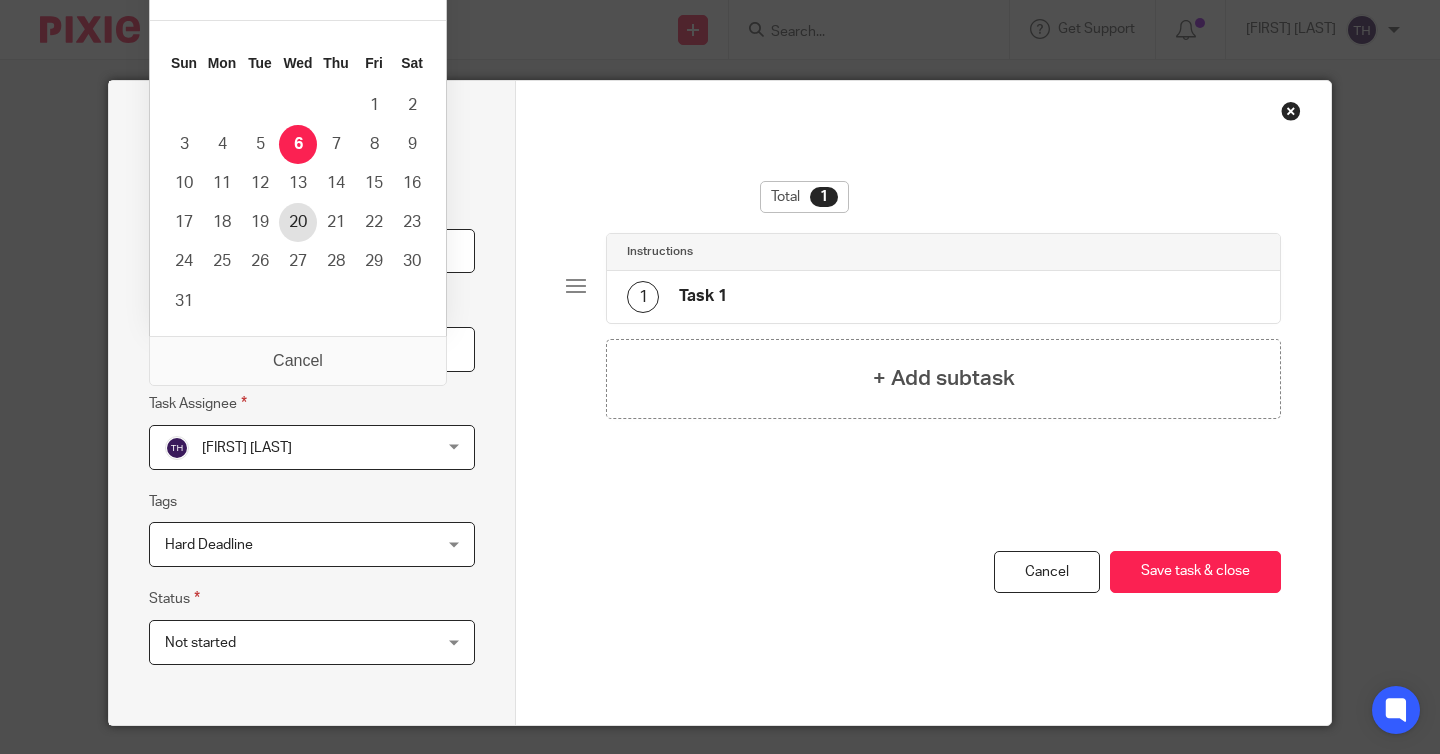 type on "2025-08-20" 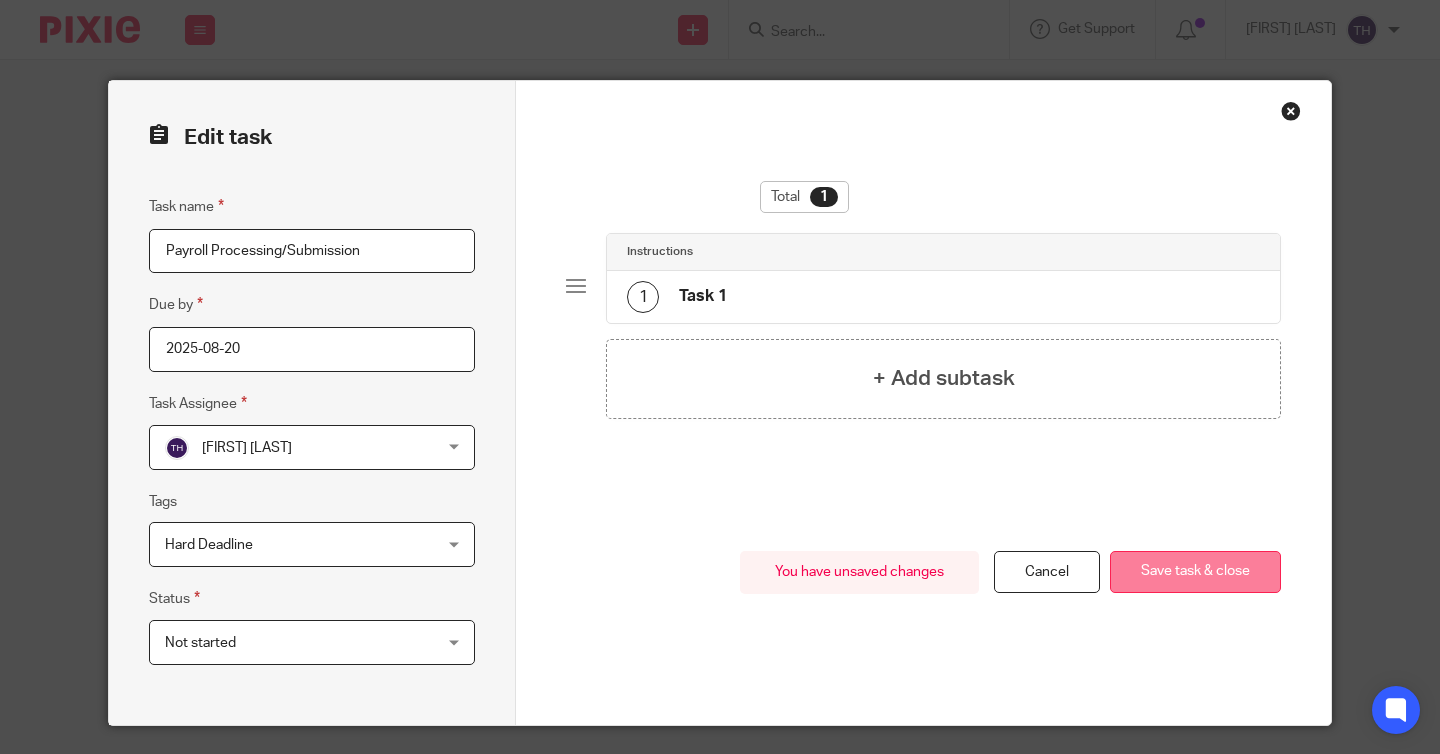 click on "Save task & close" at bounding box center (1195, 572) 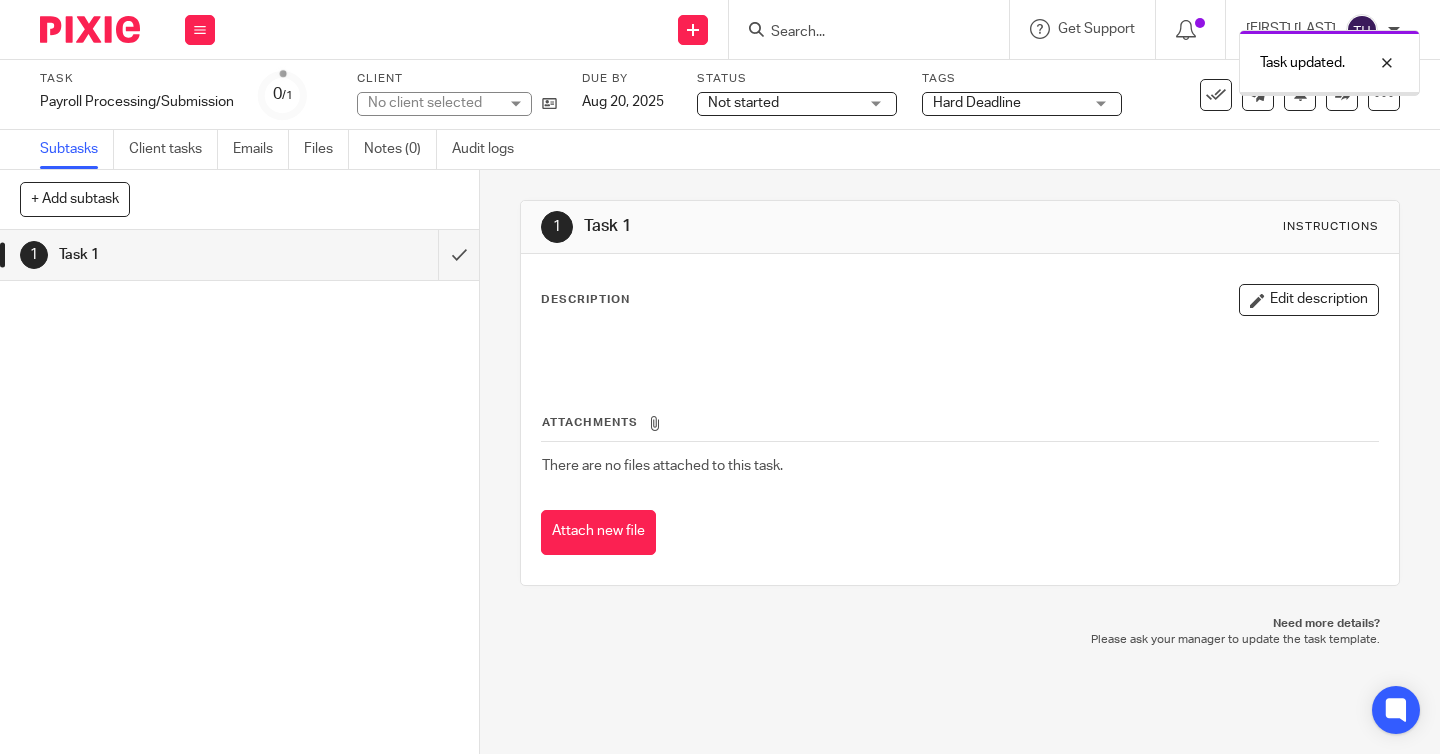 scroll, scrollTop: 0, scrollLeft: 0, axis: both 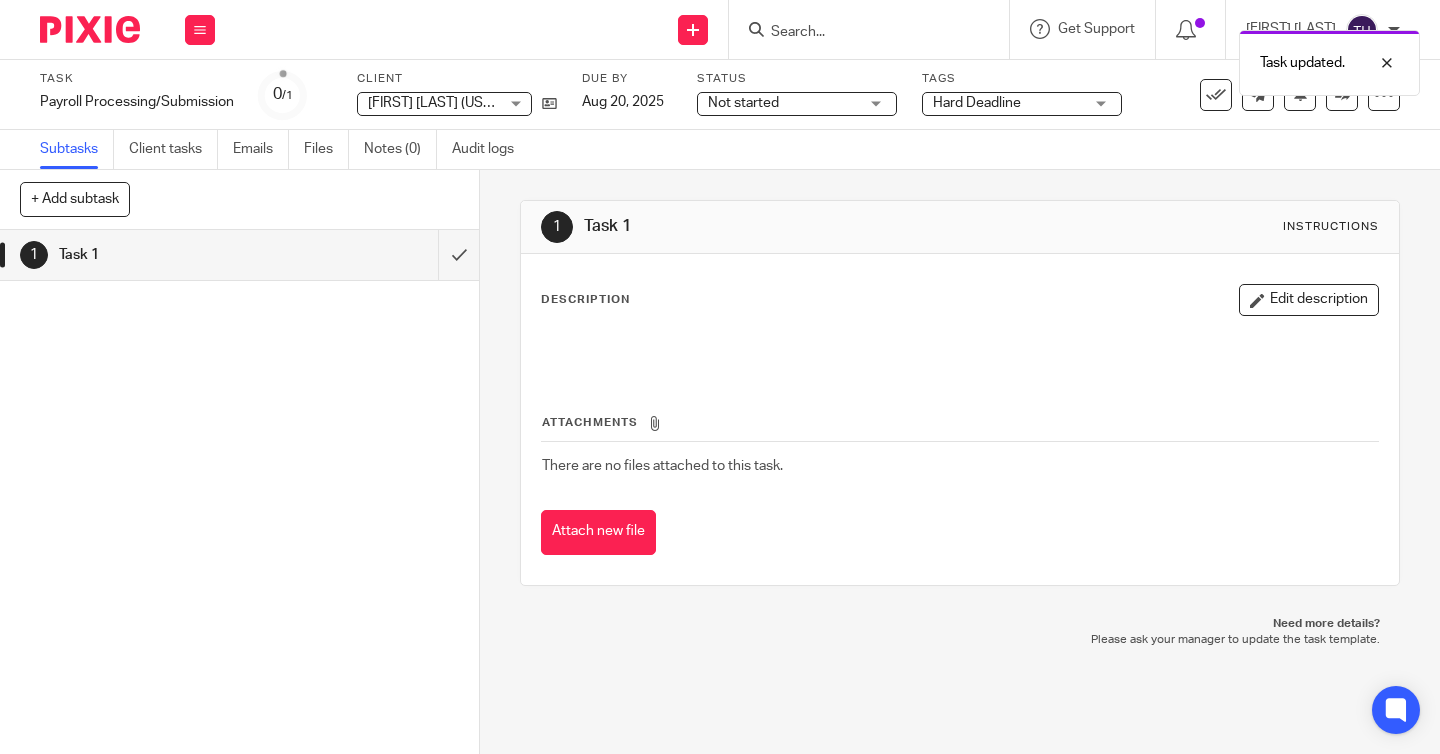 click at bounding box center (90, 29) 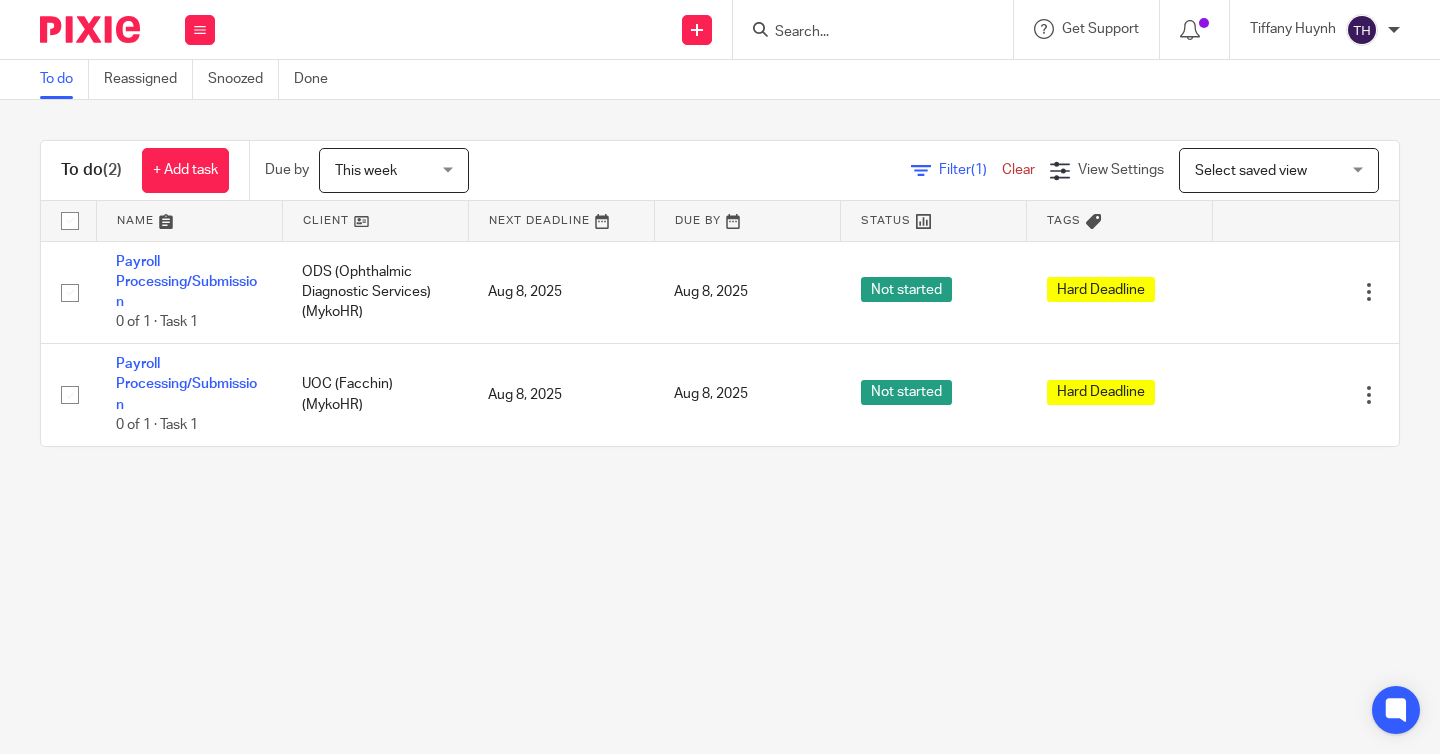 scroll, scrollTop: 0, scrollLeft: 0, axis: both 